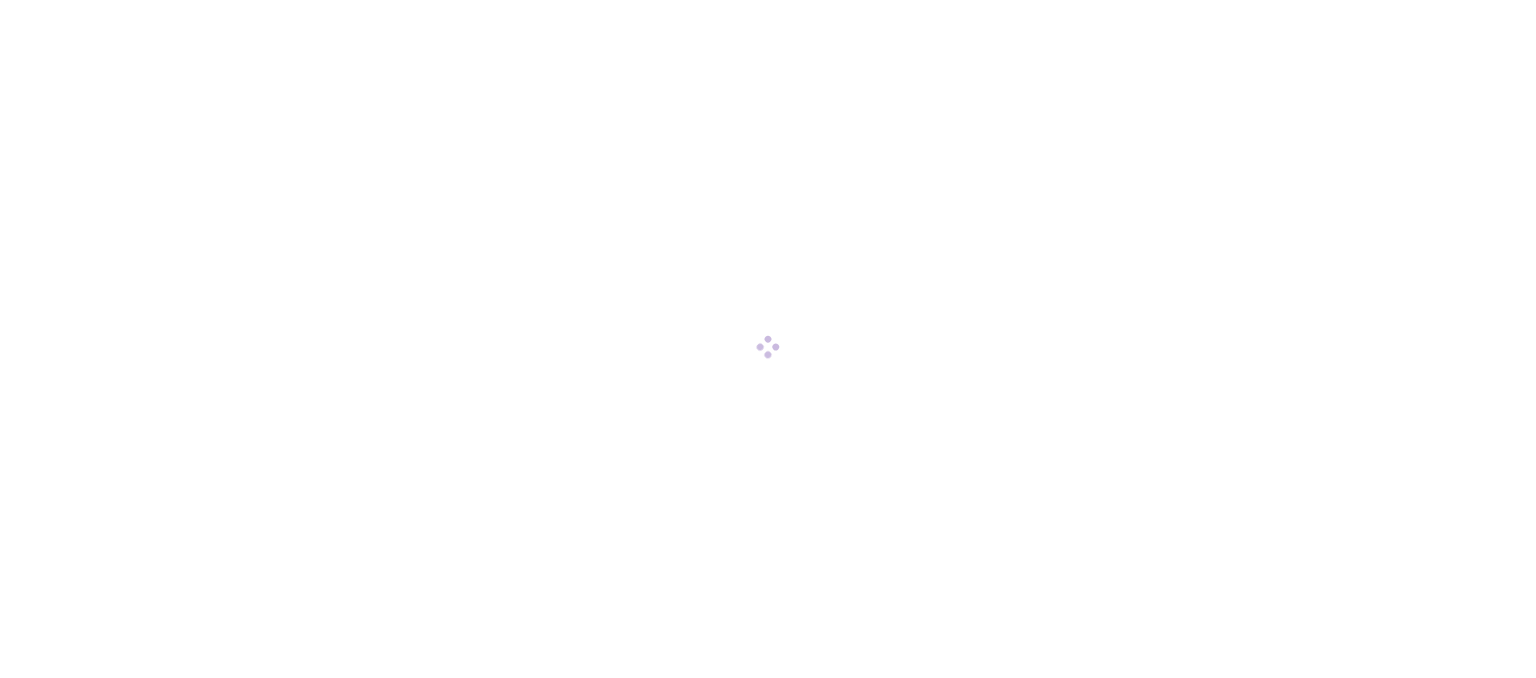 scroll, scrollTop: 0, scrollLeft: 0, axis: both 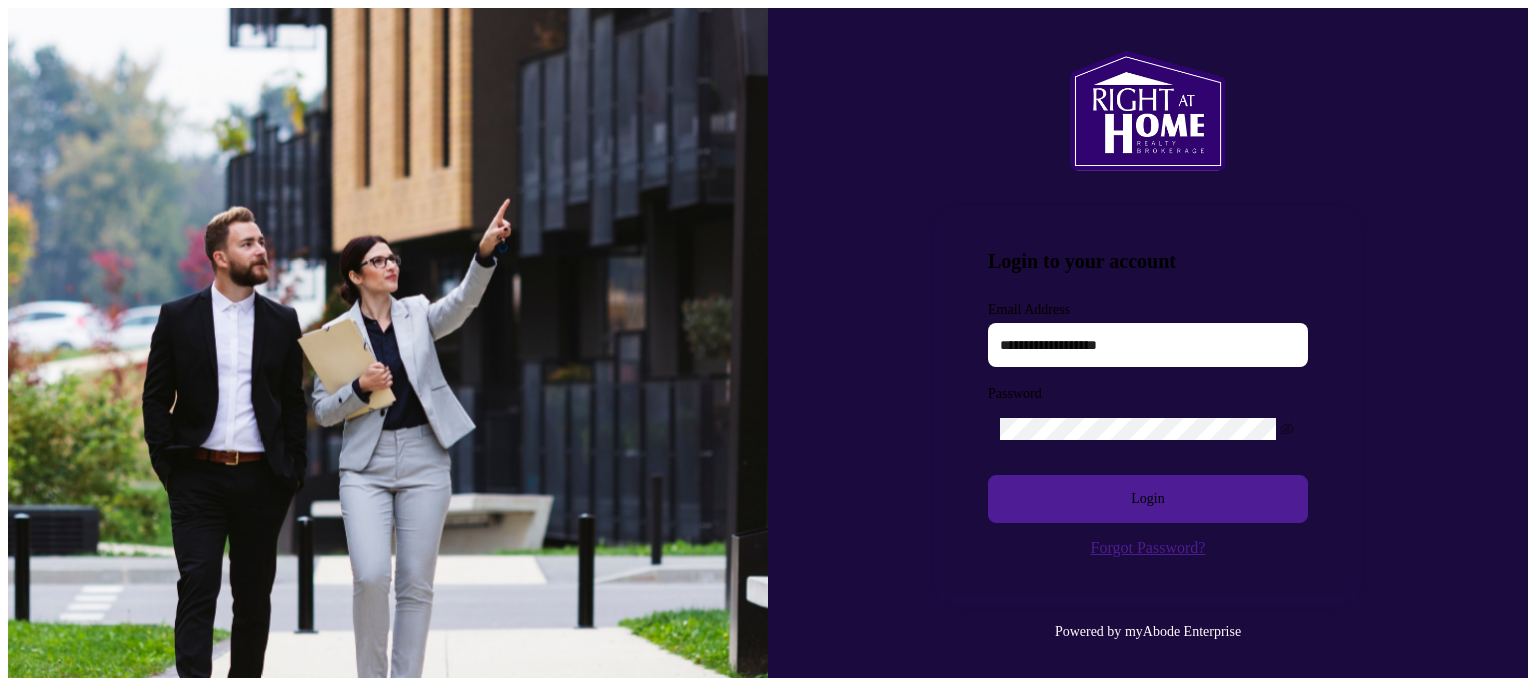 click at bounding box center [1148, 345] 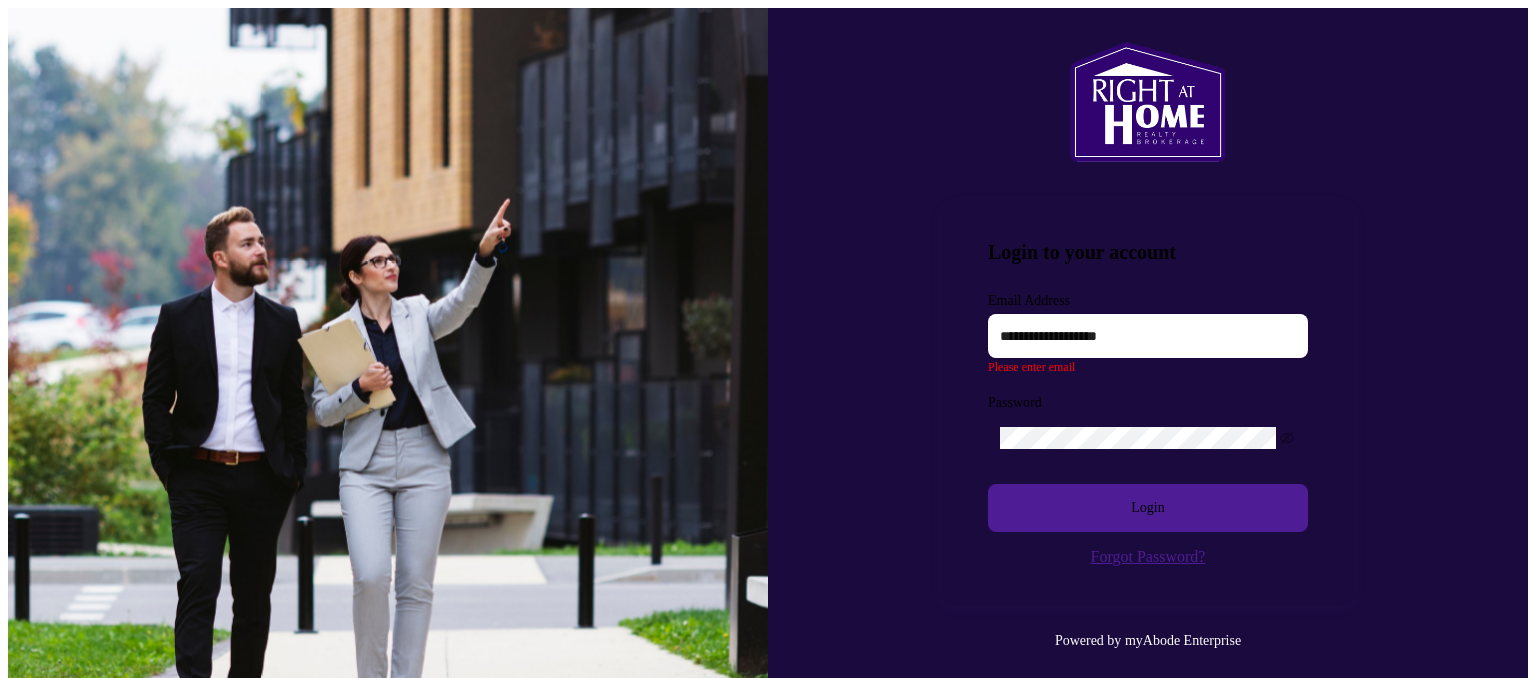 type on "**********" 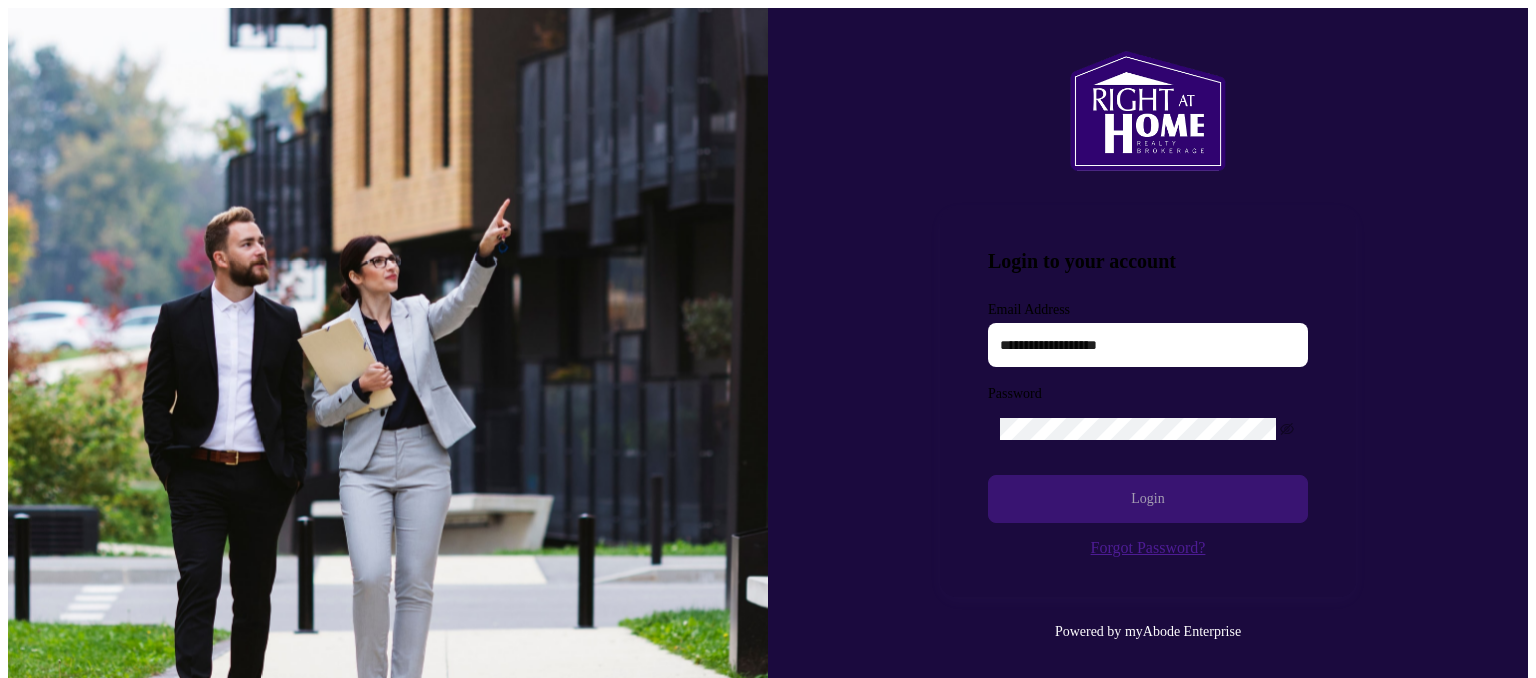 click on "Login" at bounding box center [1148, 499] 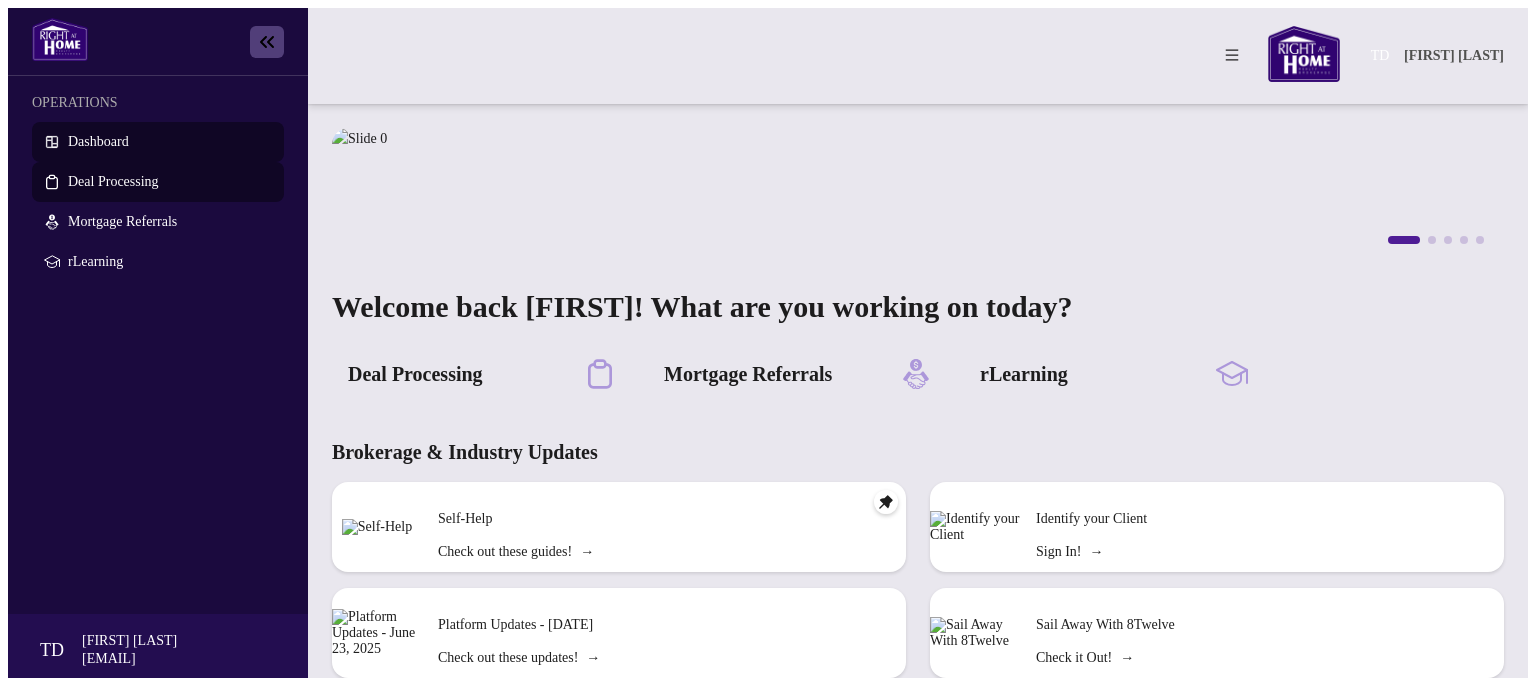 click on "Deal Processing" at bounding box center (113, 181) 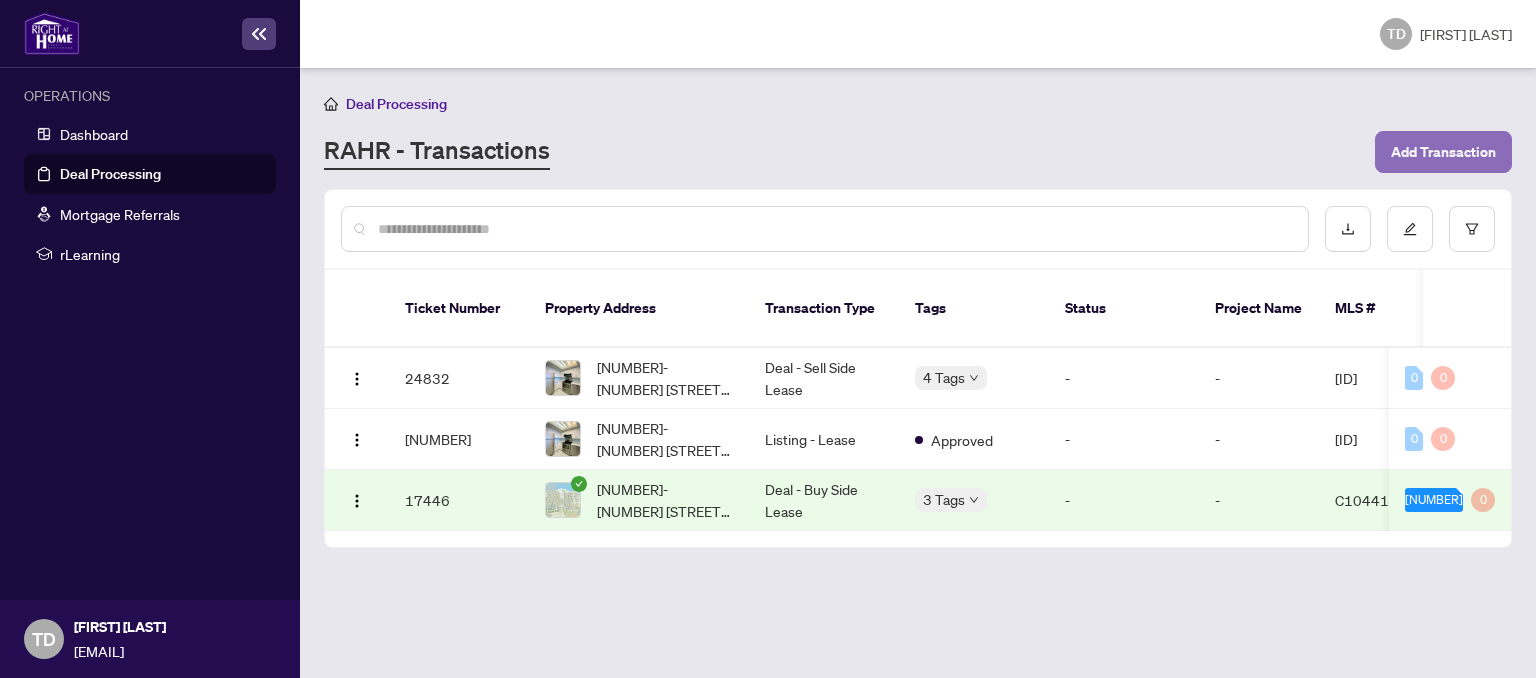 click on "Add Transaction" at bounding box center [1443, 152] 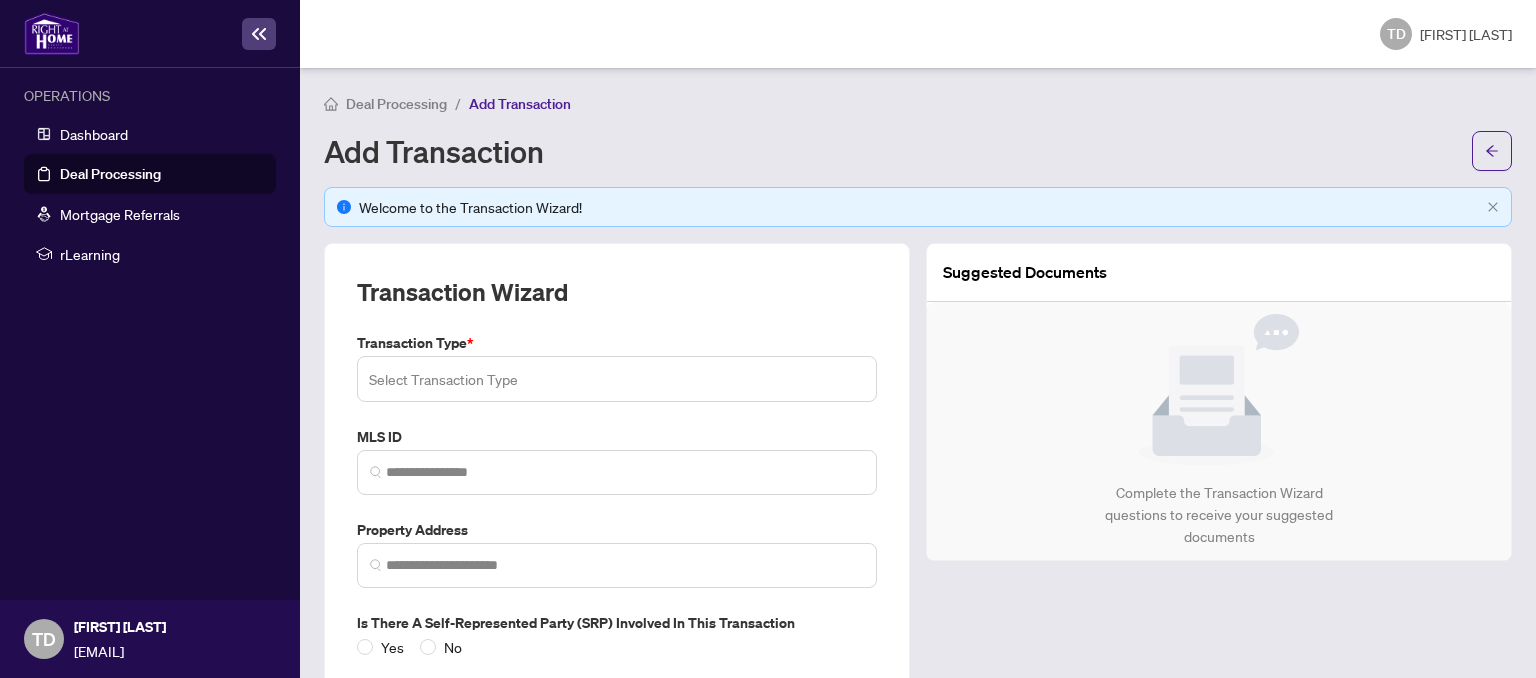 click at bounding box center [617, 379] 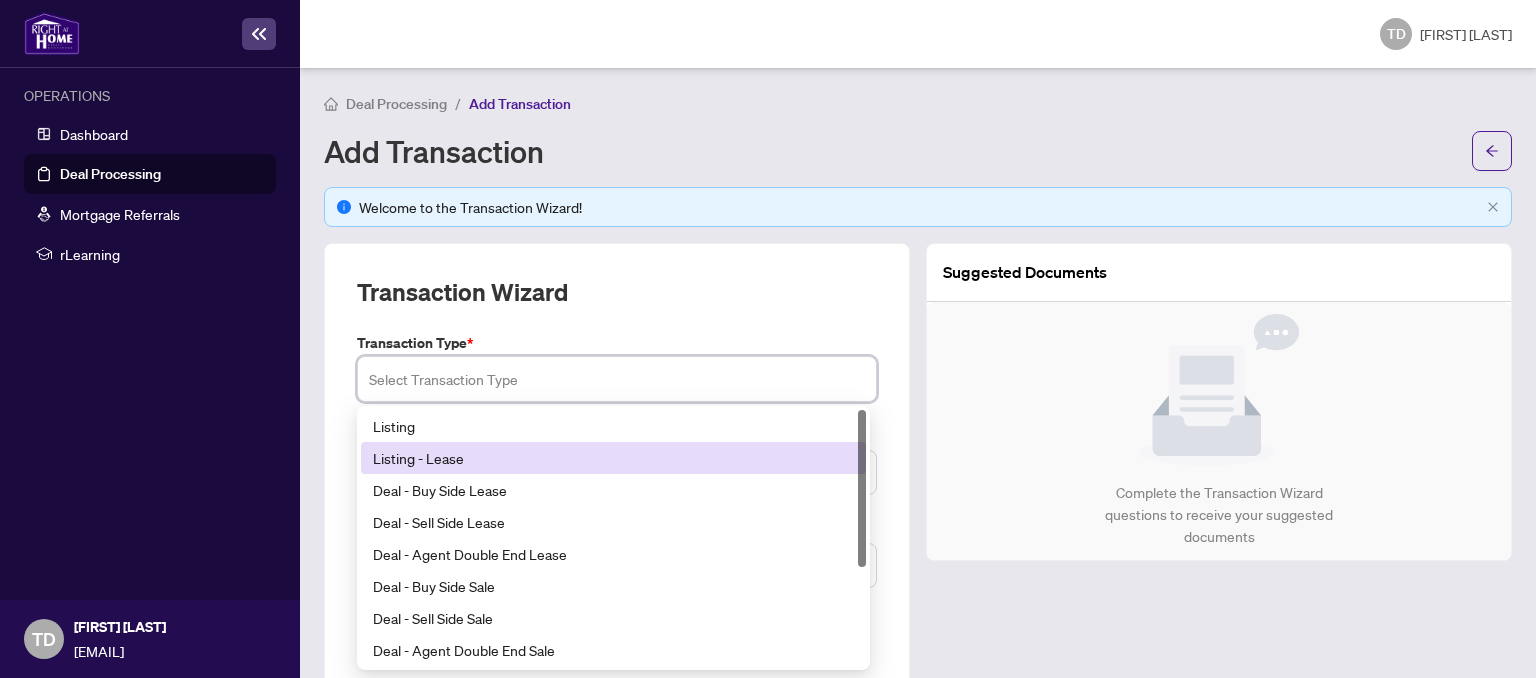 click on "Listing - Lease" at bounding box center (613, 458) 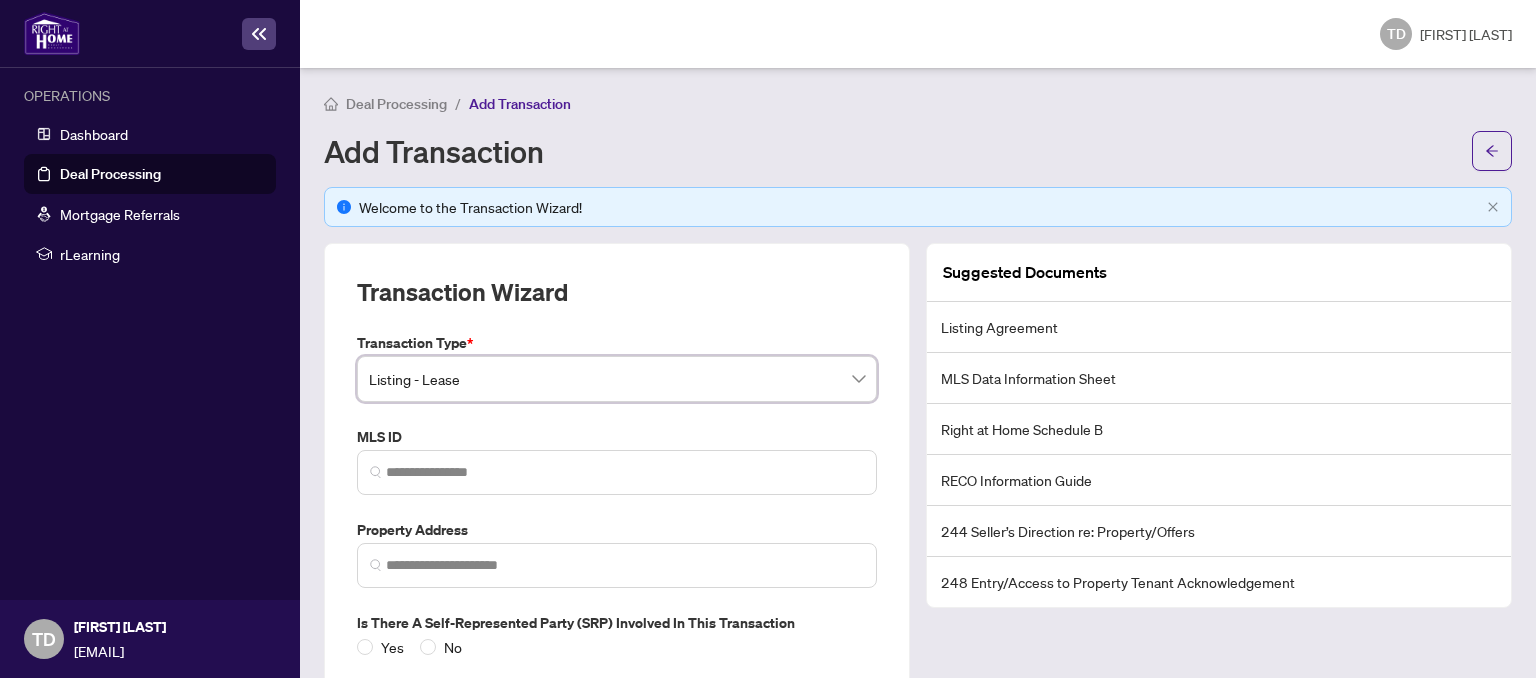 click at bounding box center [617, 472] 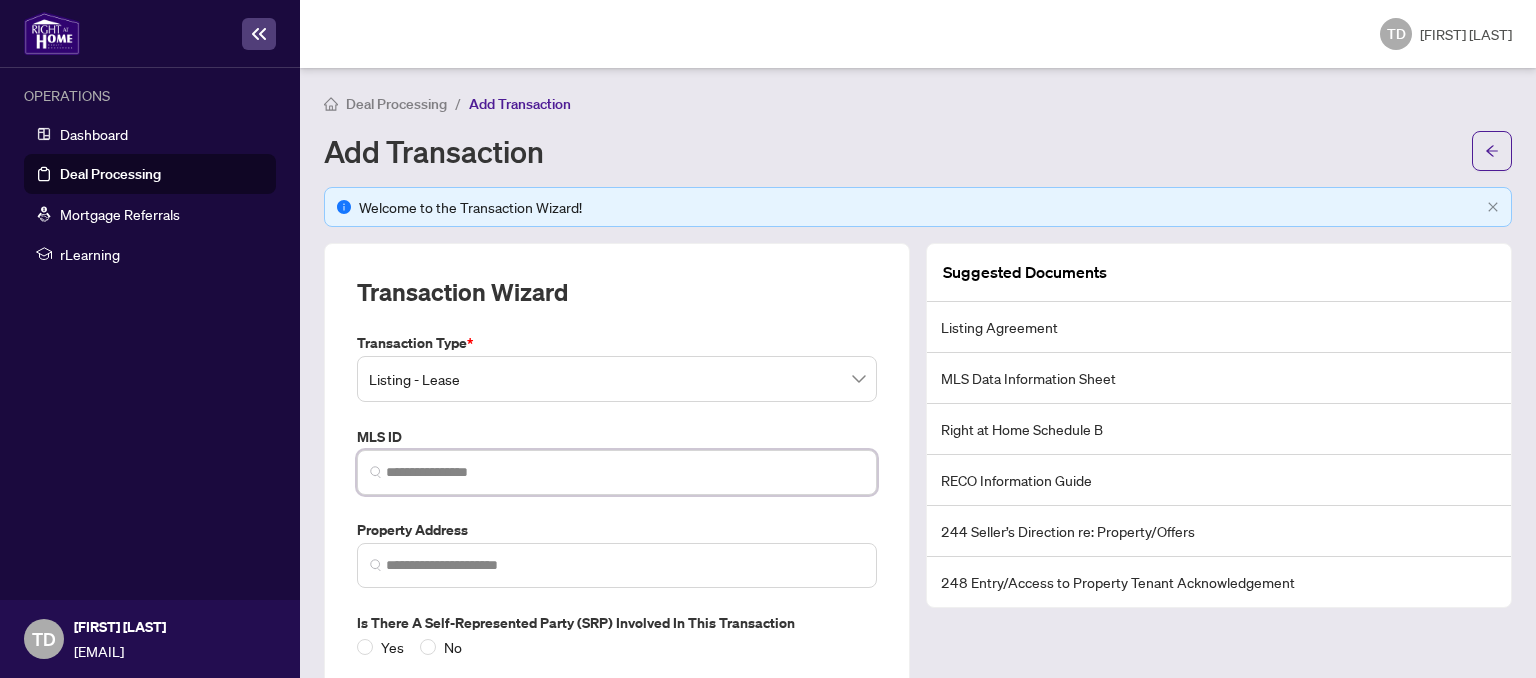 paste on "*********" 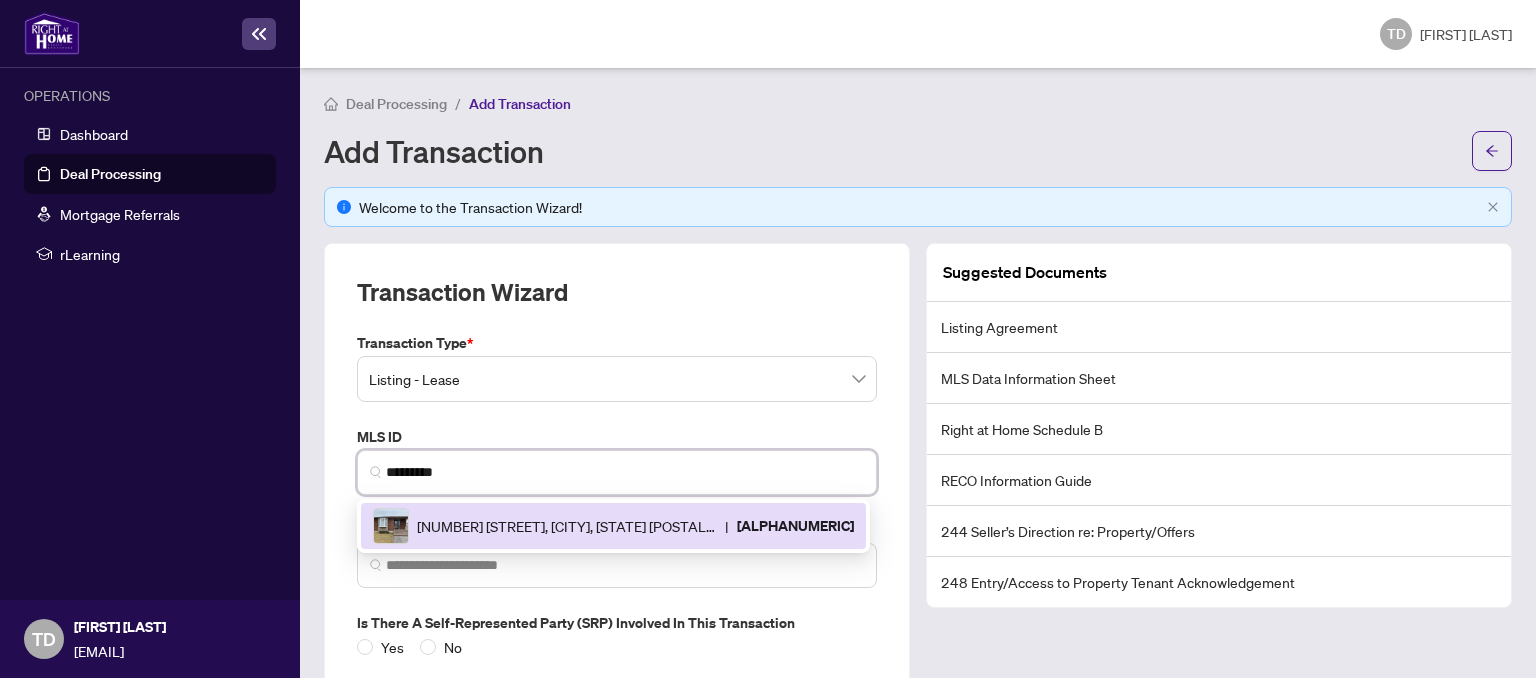 scroll, scrollTop: 46, scrollLeft: 0, axis: vertical 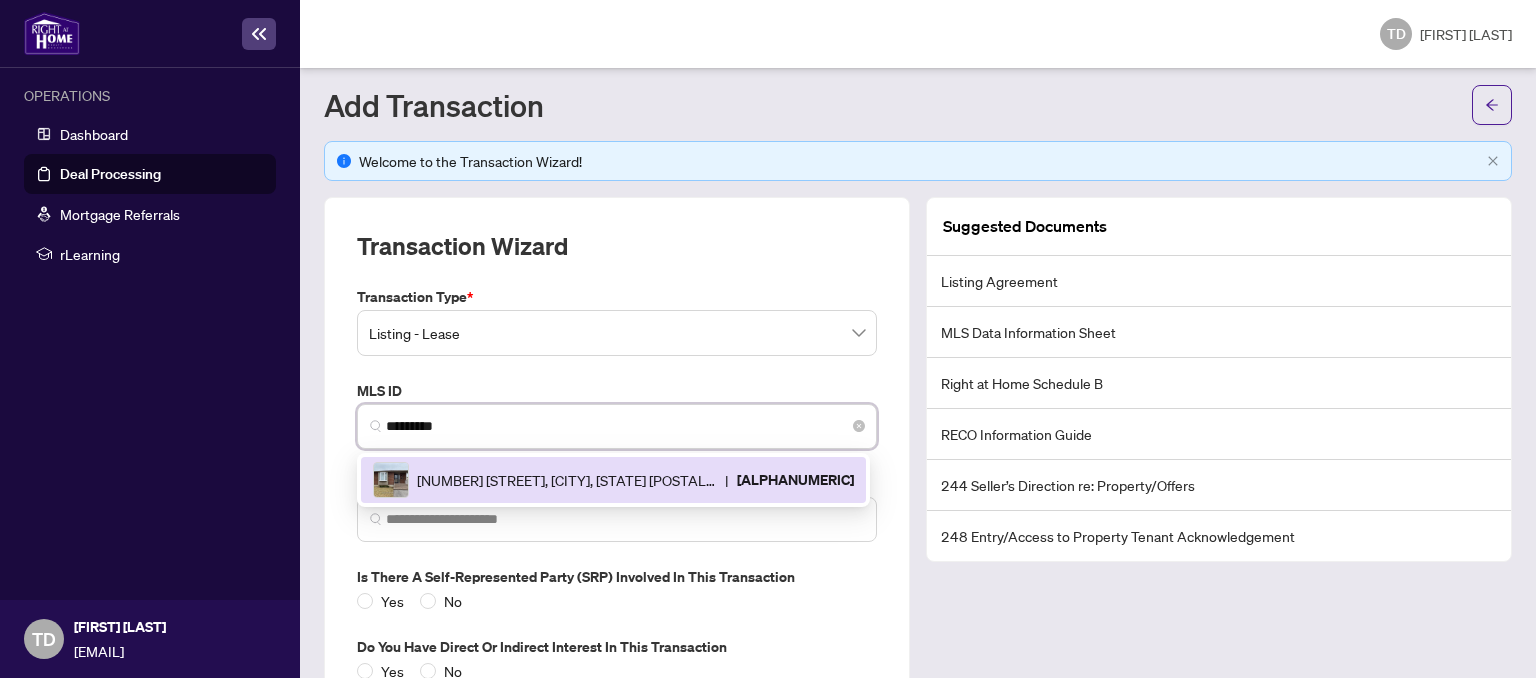 click on "This is a Multiple Listing Service® Agreement" at bounding box center [613, 480] 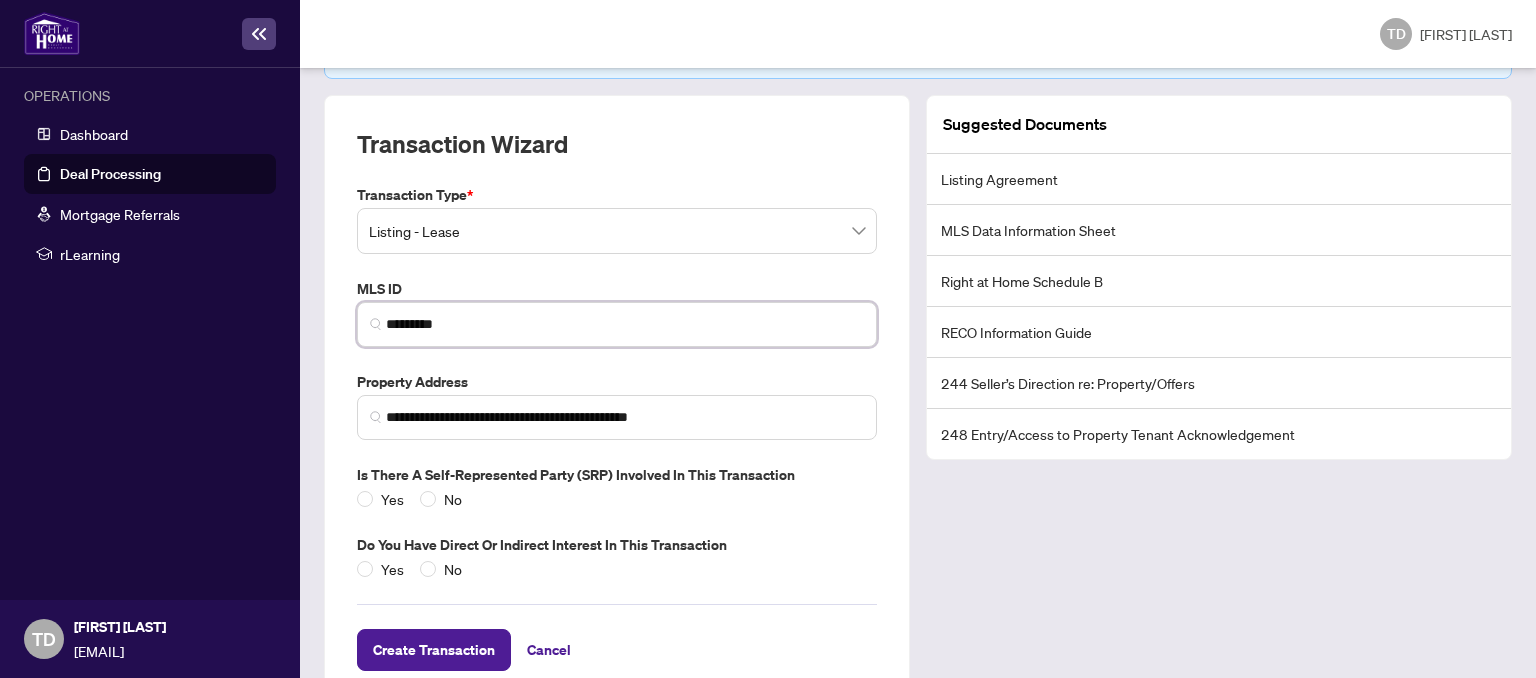 scroll, scrollTop: 148, scrollLeft: 0, axis: vertical 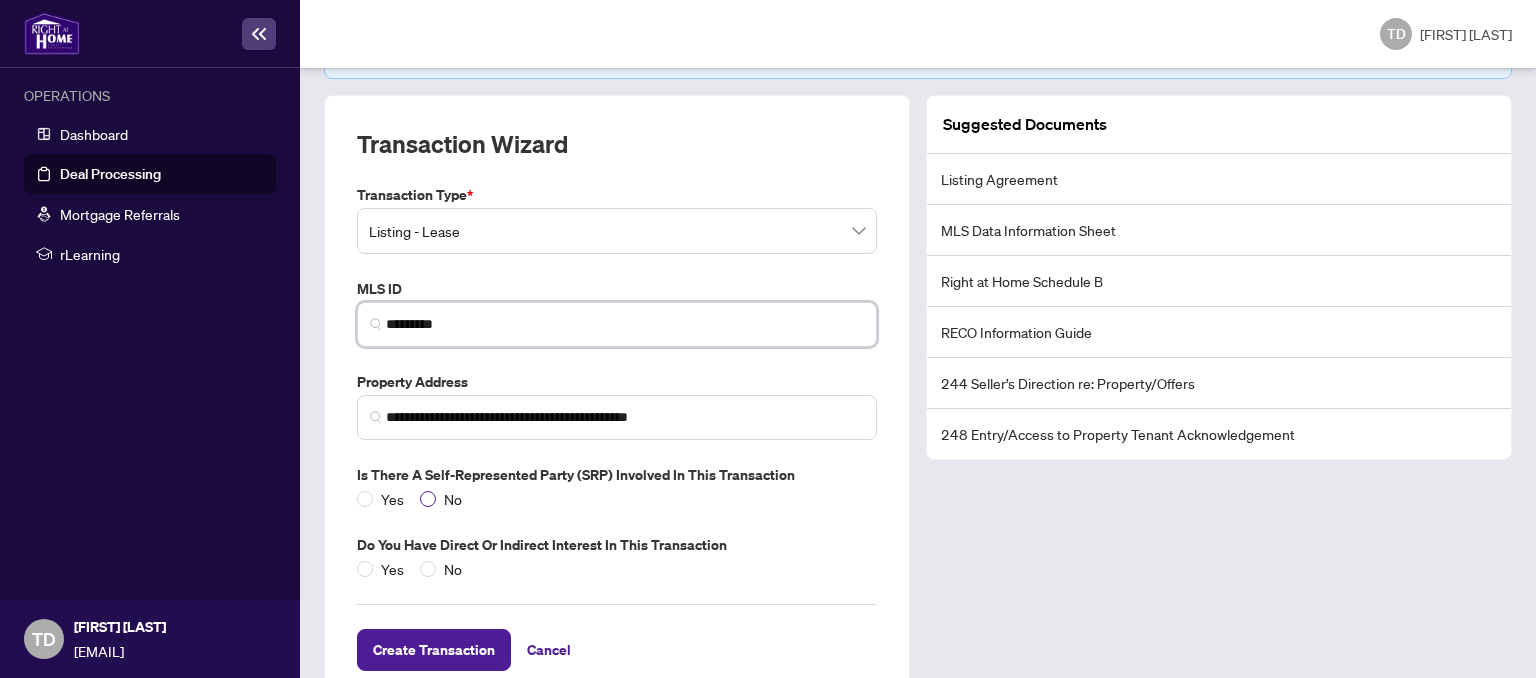 type on "*********" 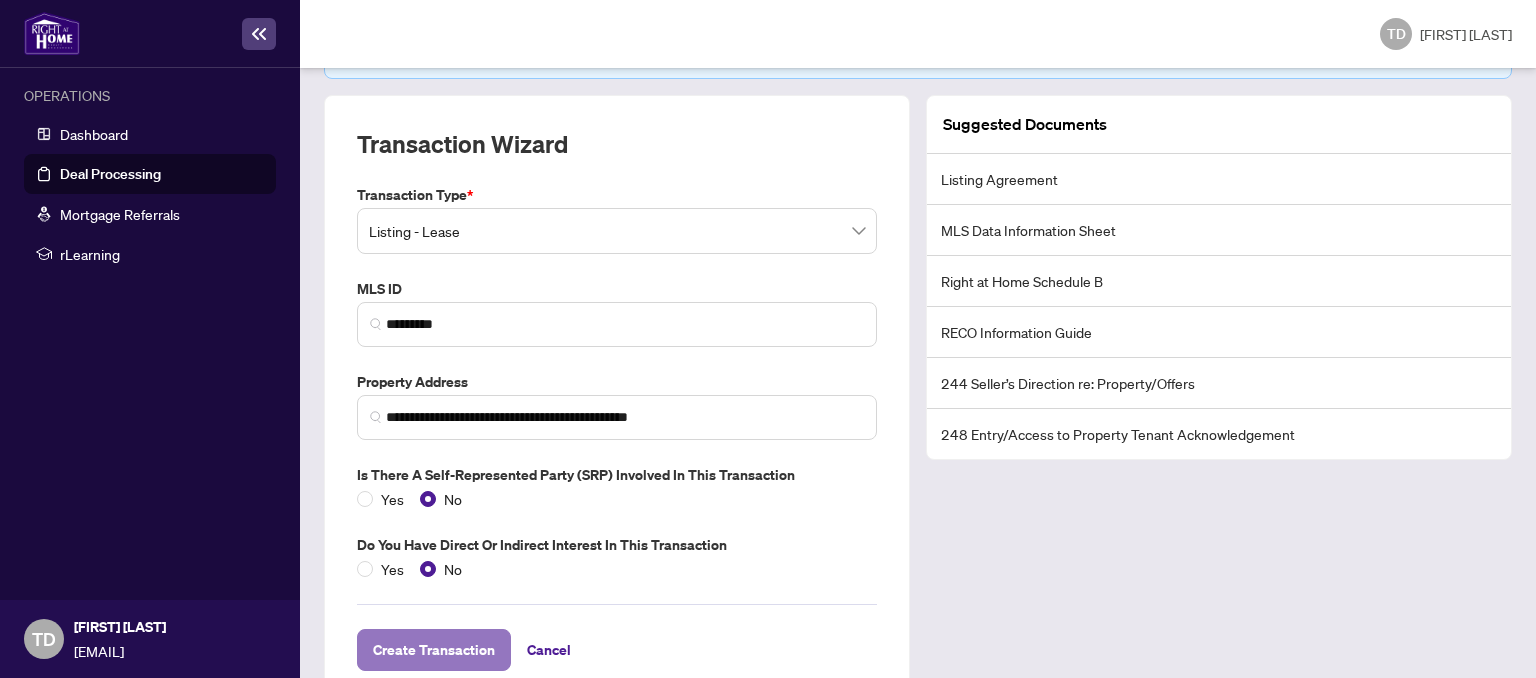 click on "Create Transaction" at bounding box center [434, 650] 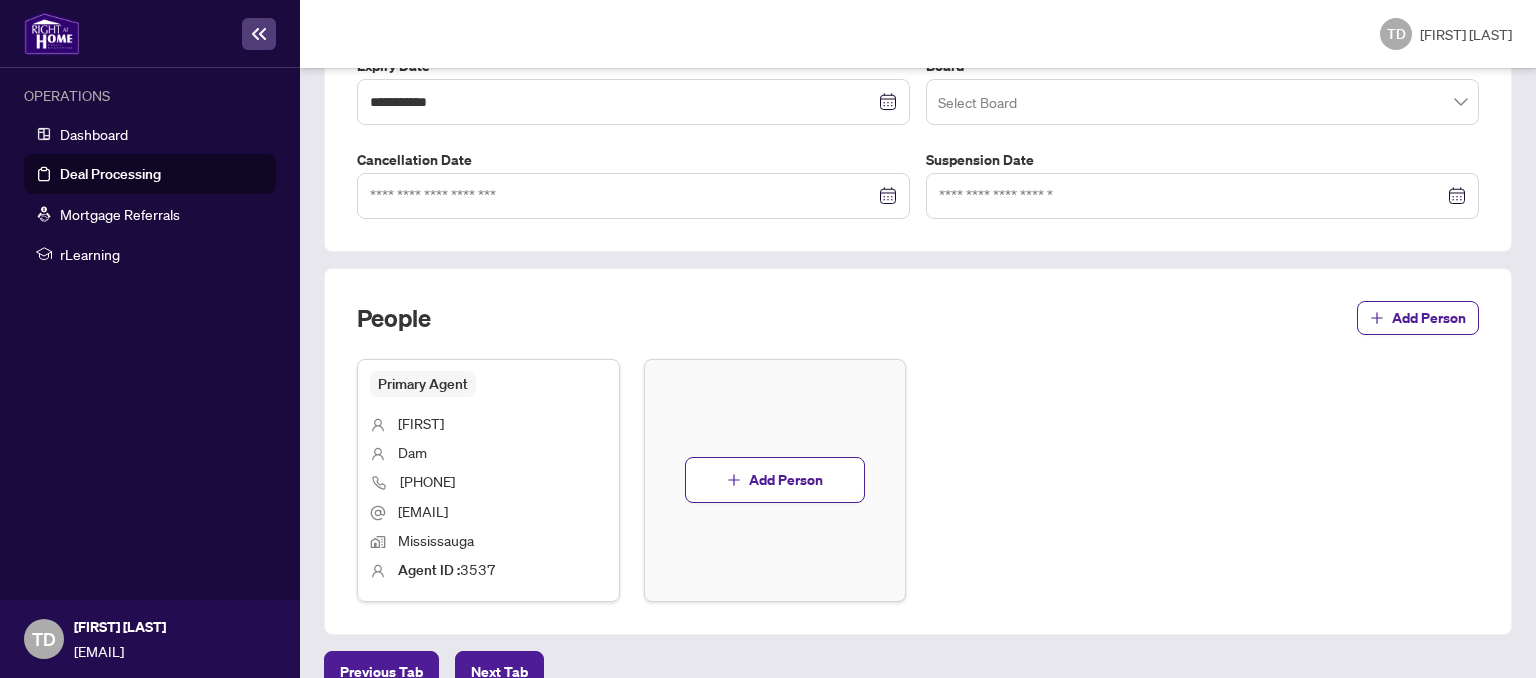 scroll, scrollTop: 668, scrollLeft: 0, axis: vertical 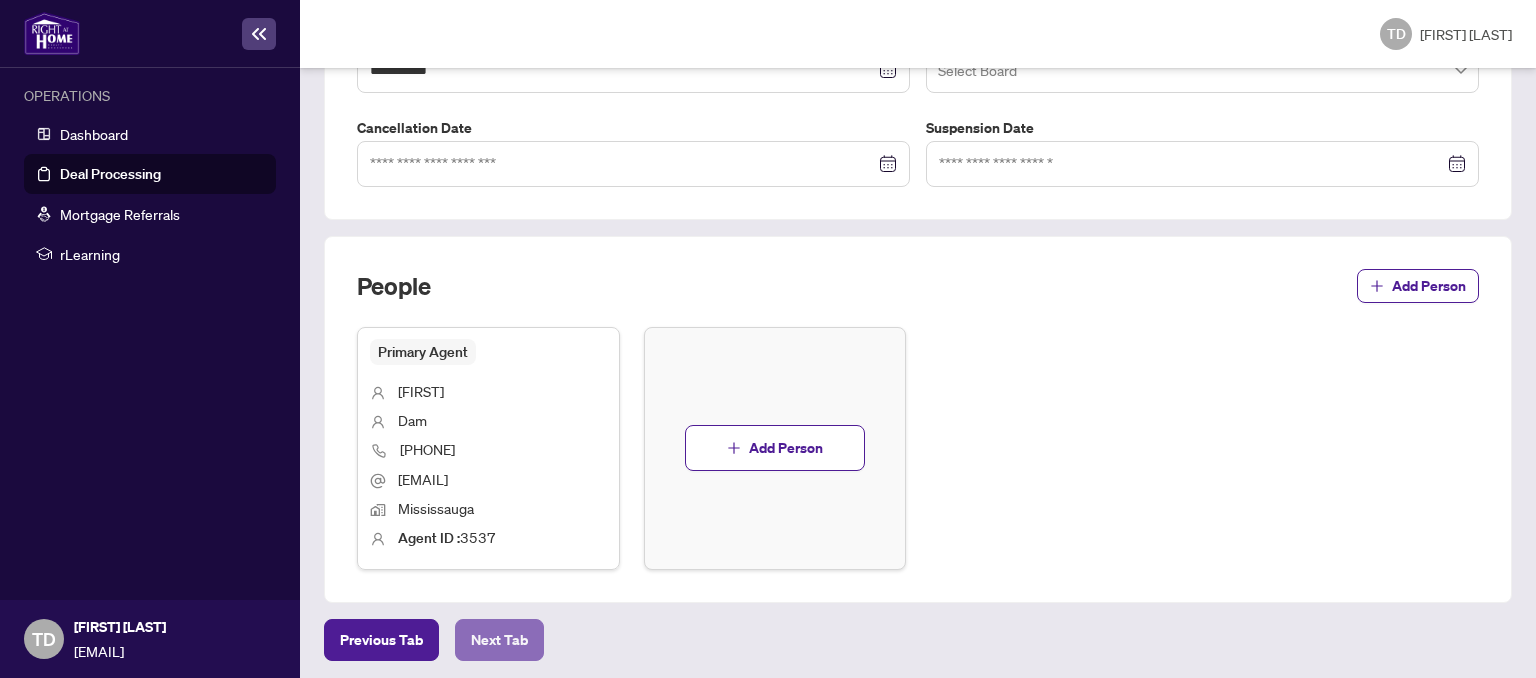 click on "Next Tab" at bounding box center (381, 640) 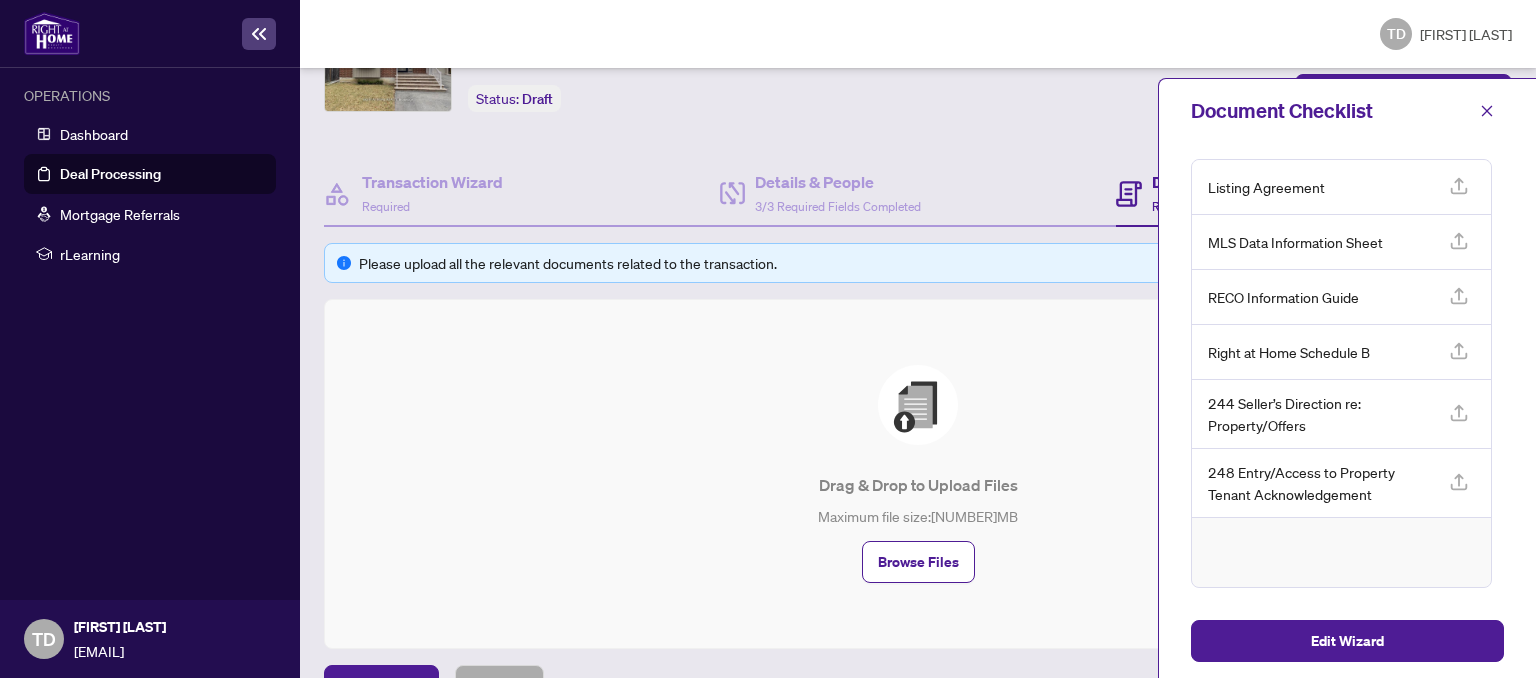 scroll, scrollTop: 135, scrollLeft: 0, axis: vertical 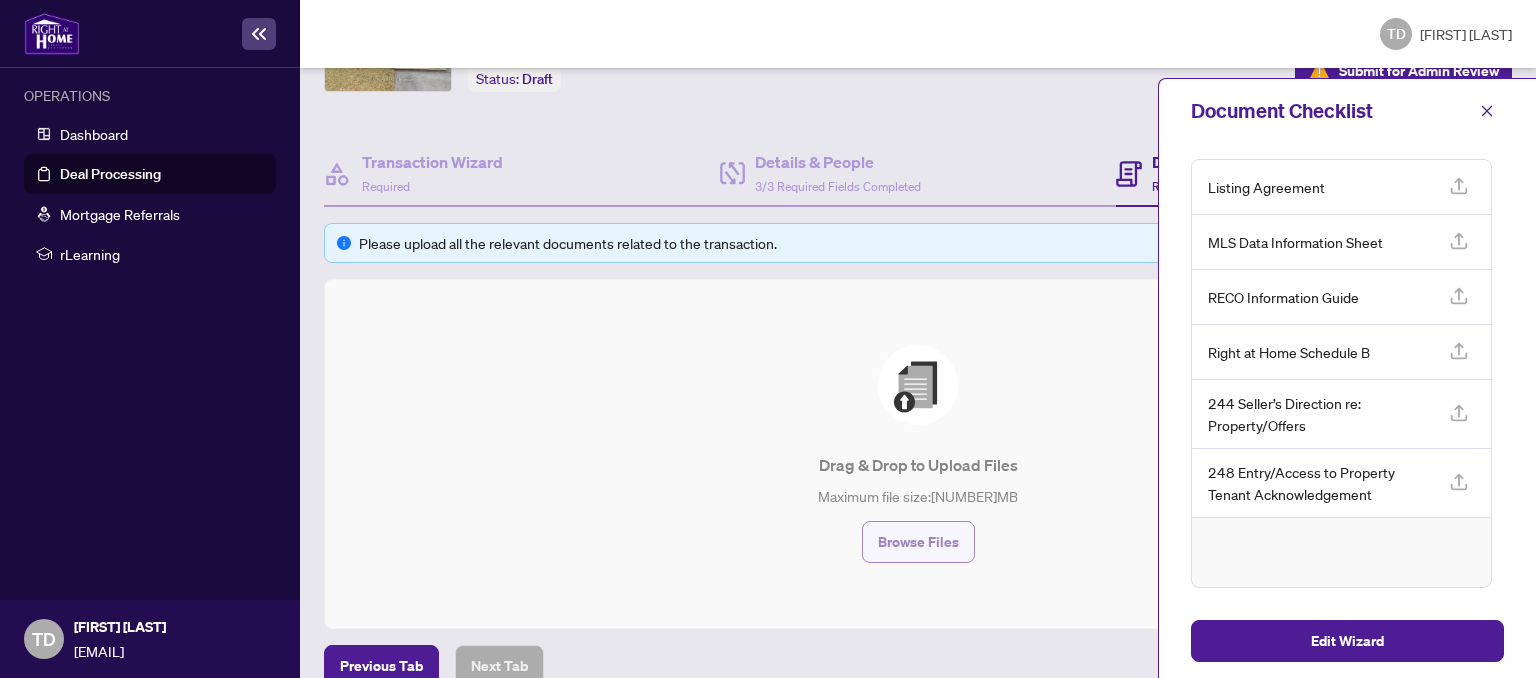click on "Browse Files" at bounding box center (918, 542) 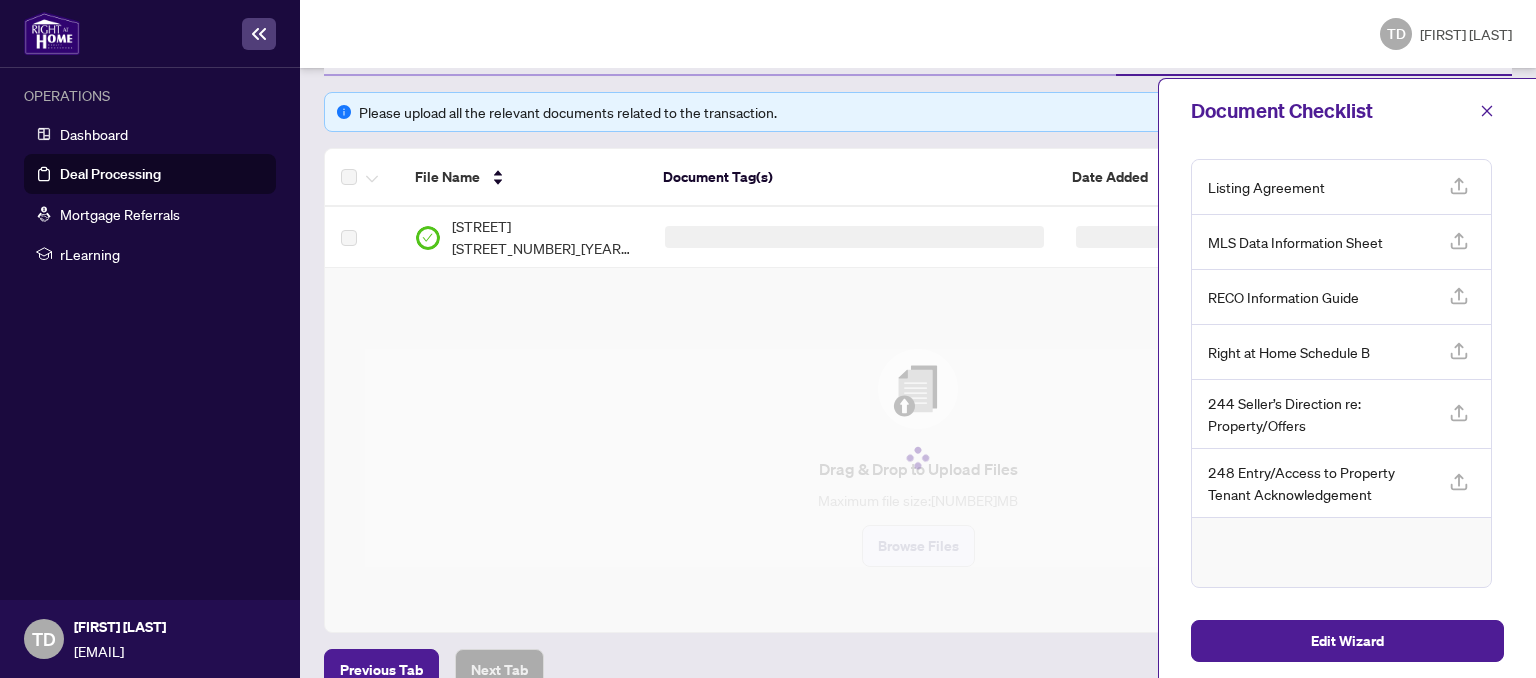 scroll, scrollTop: 238, scrollLeft: 0, axis: vertical 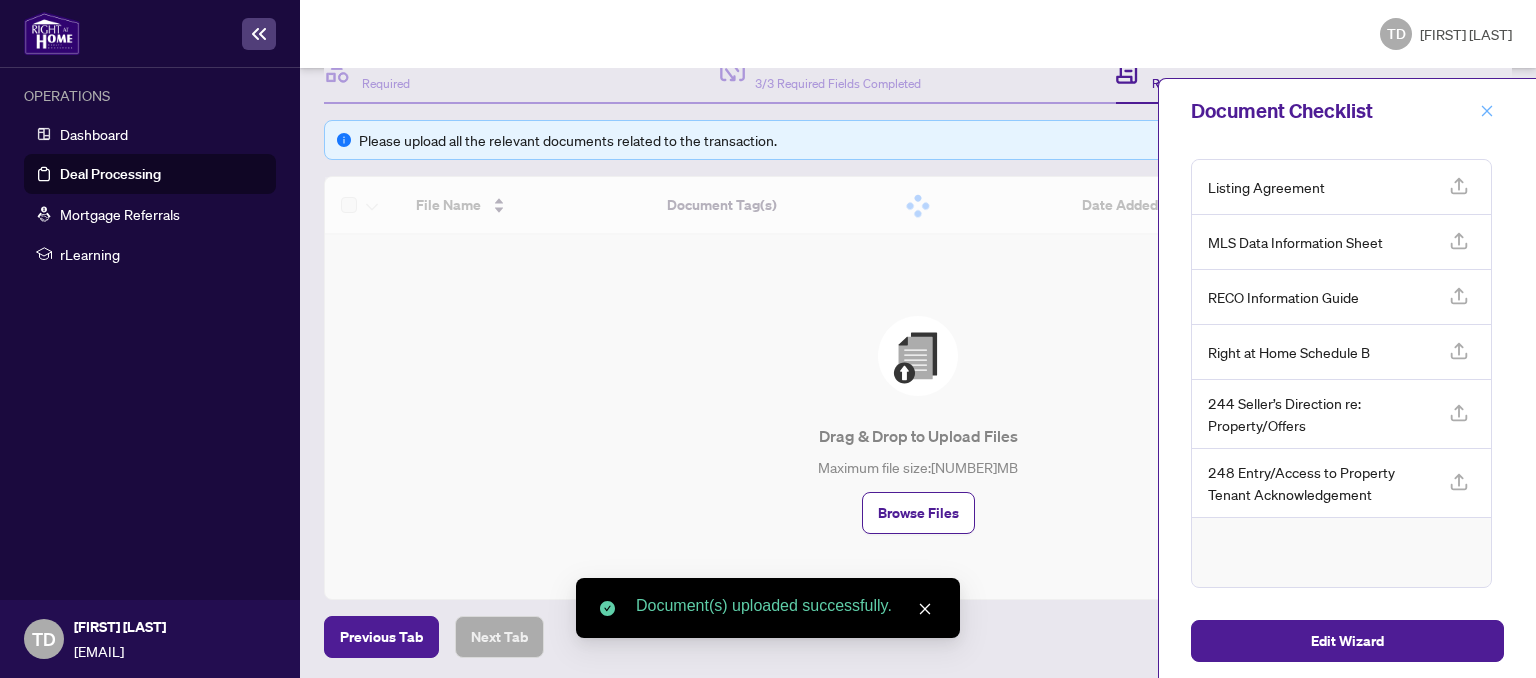click at bounding box center [1487, 111] 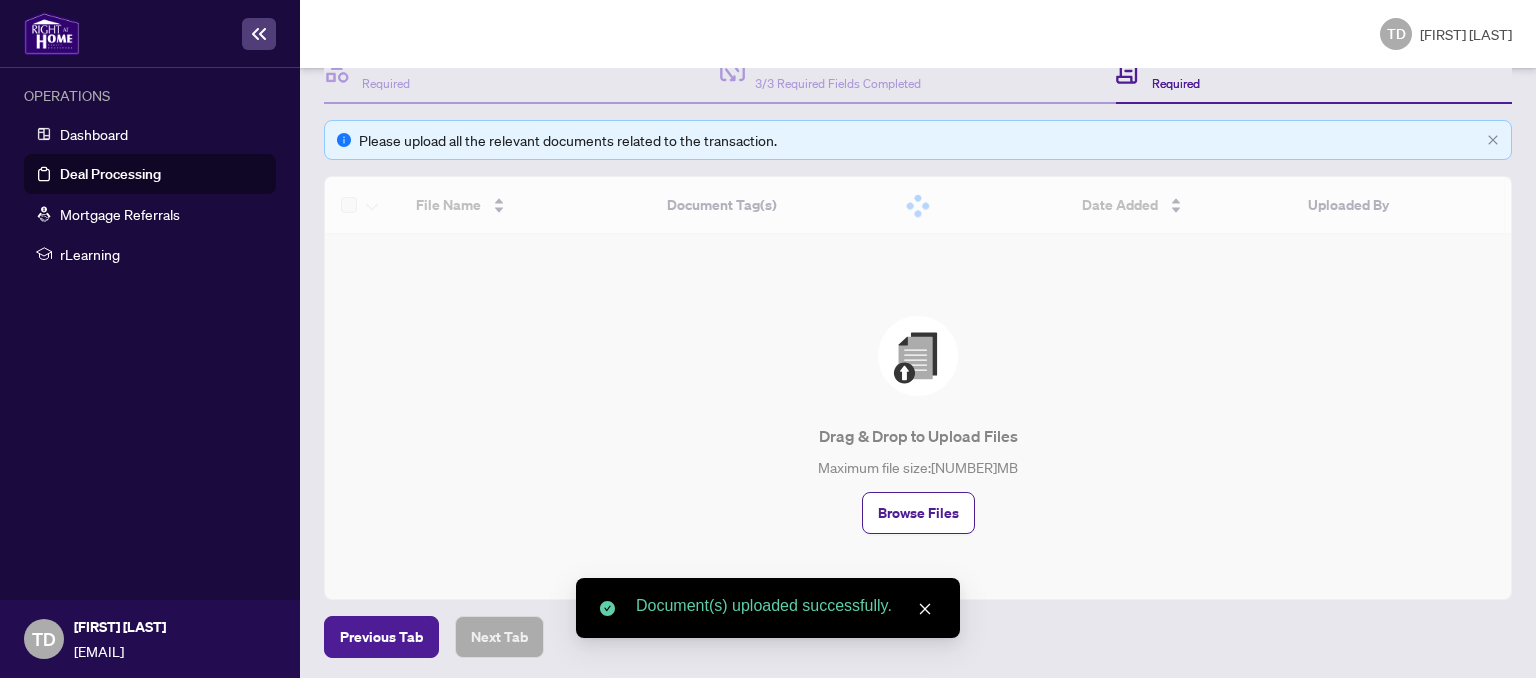 scroll, scrollTop: 266, scrollLeft: 0, axis: vertical 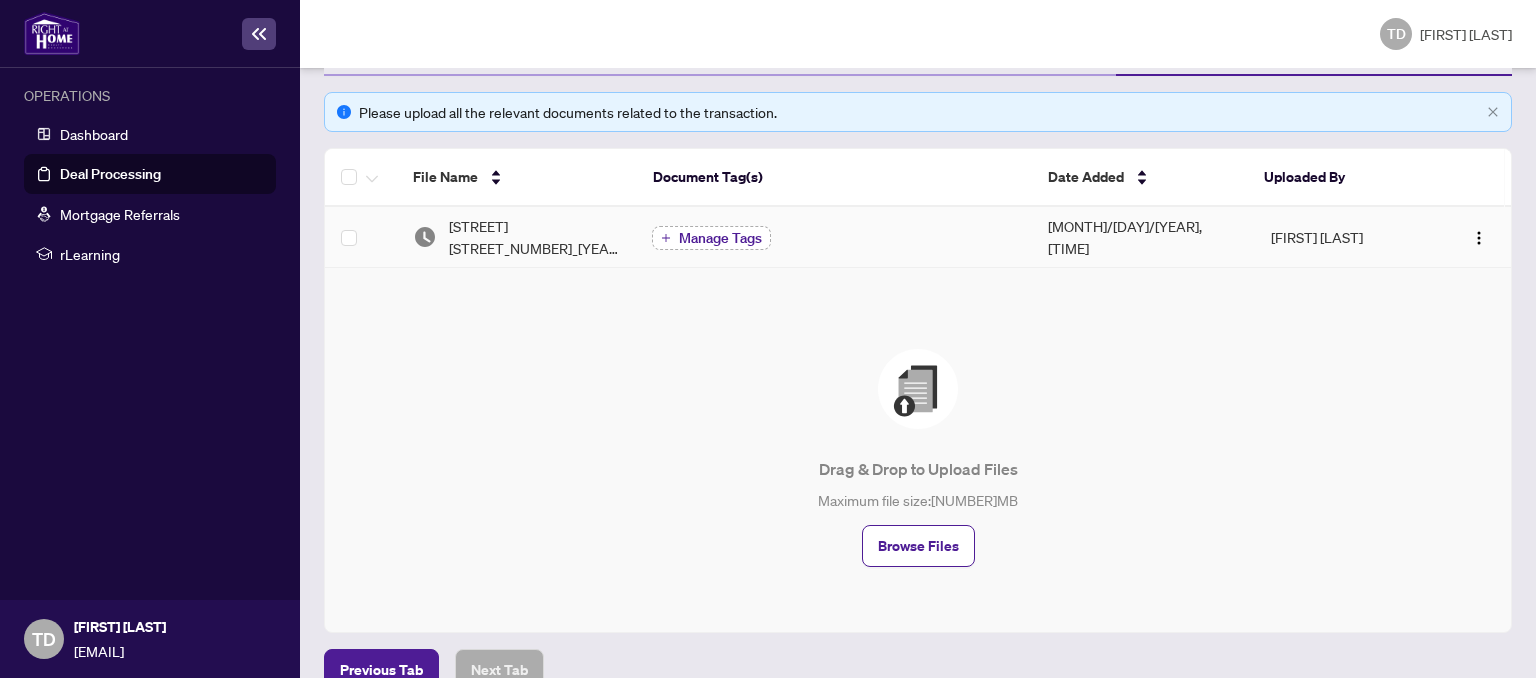 click on "Manage Tags" at bounding box center (720, 238) 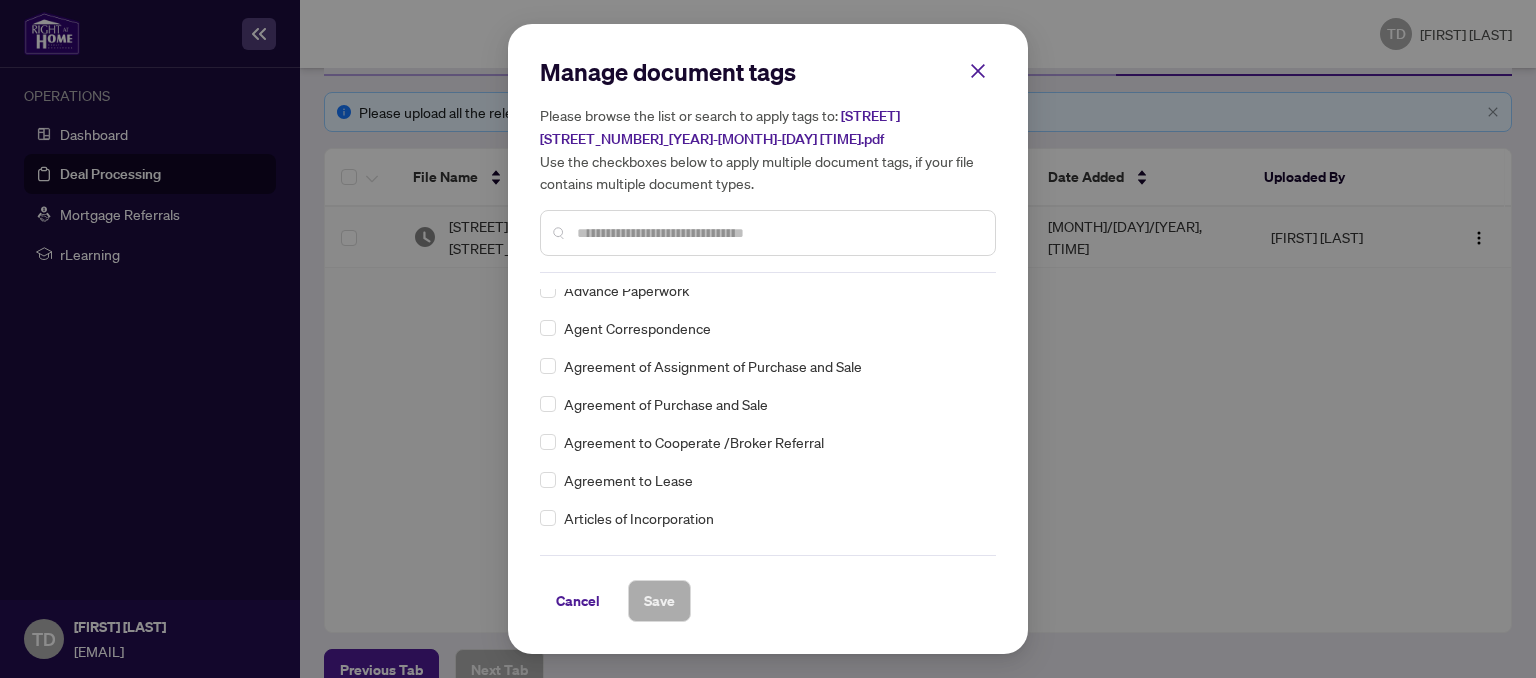 scroll, scrollTop: 75, scrollLeft: 0, axis: vertical 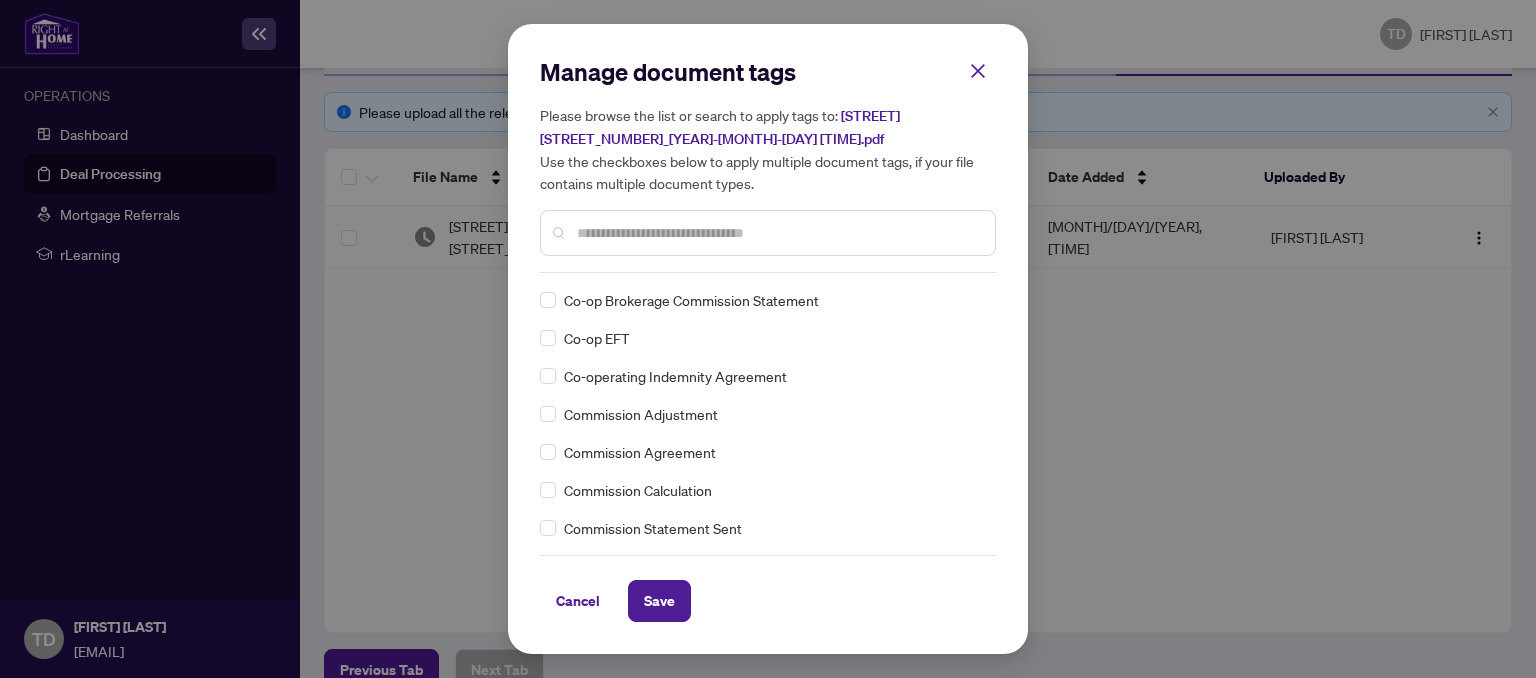 click at bounding box center [778, 233] 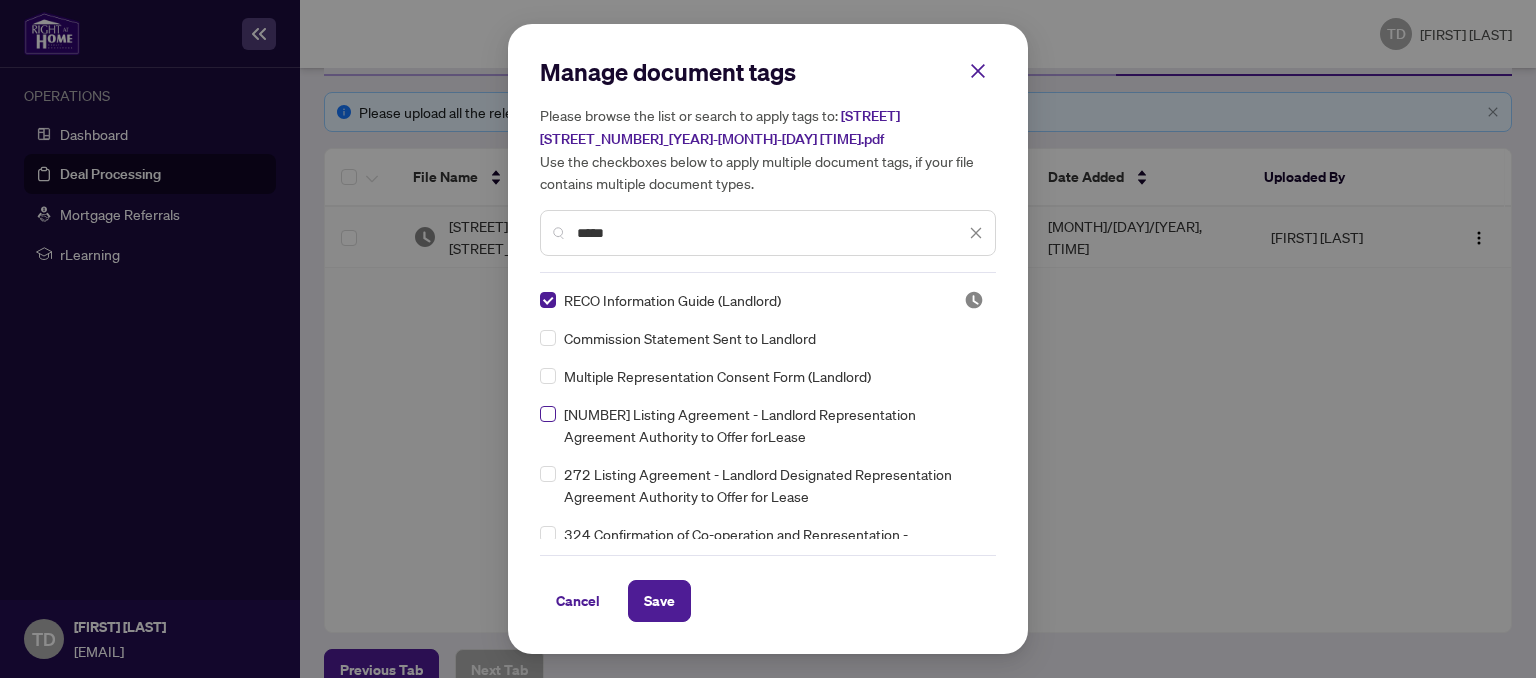 click at bounding box center (548, 300) 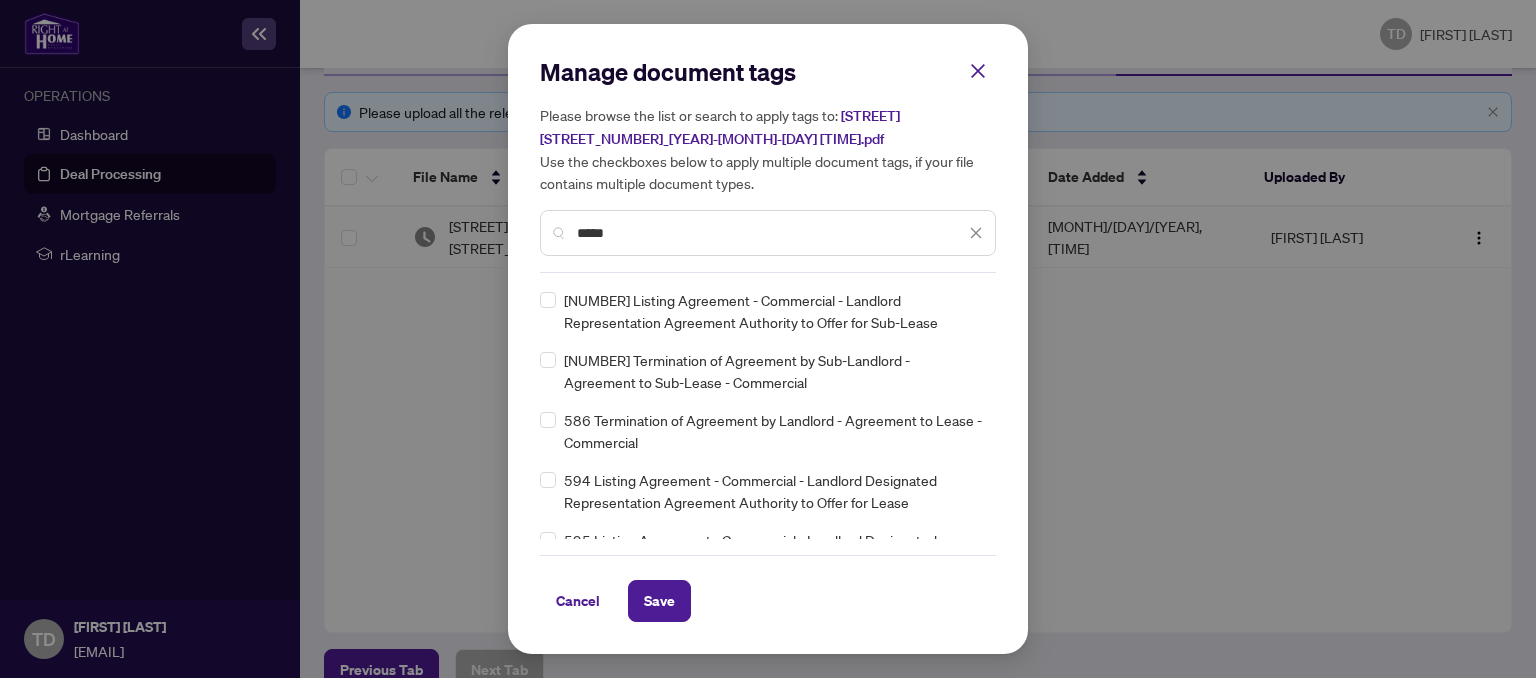scroll, scrollTop: 508, scrollLeft: 0, axis: vertical 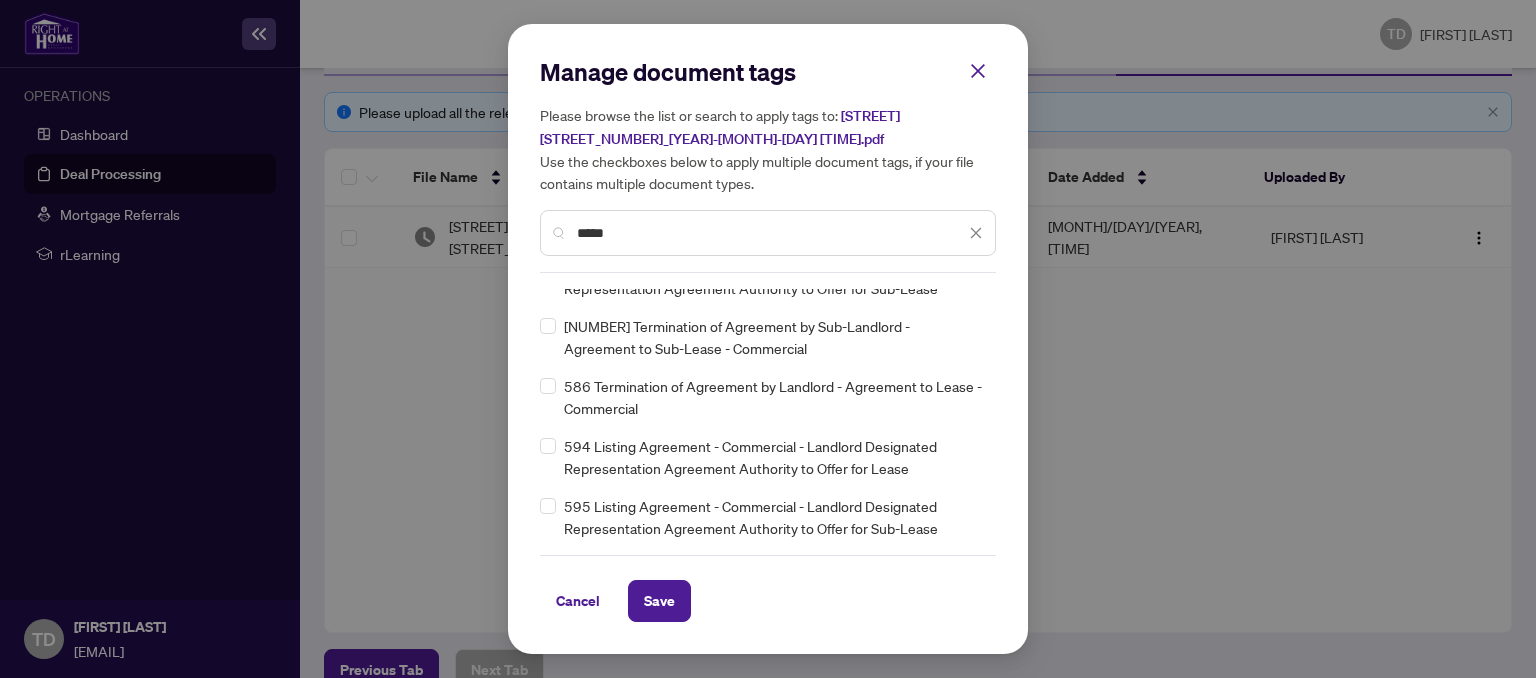 click at bounding box center (976, 233) 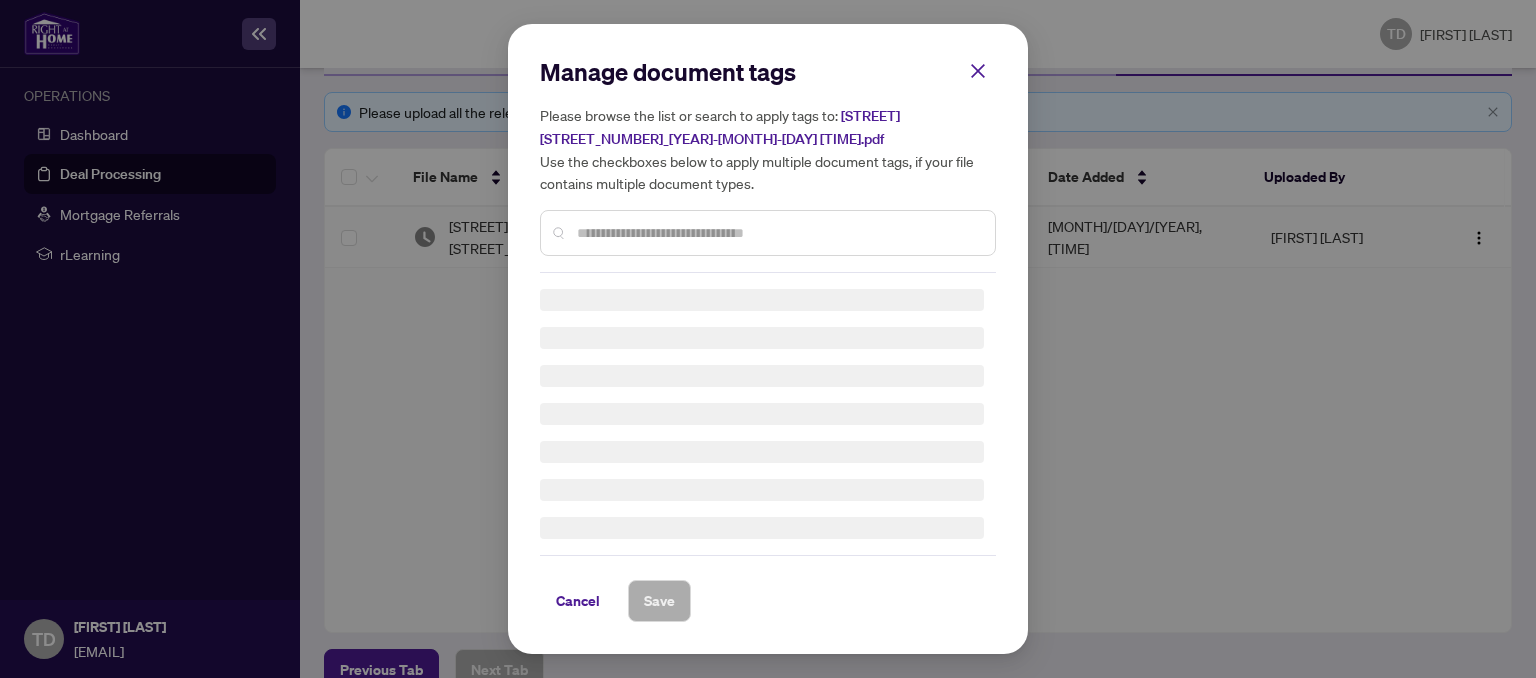 scroll, scrollTop: 265, scrollLeft: 0, axis: vertical 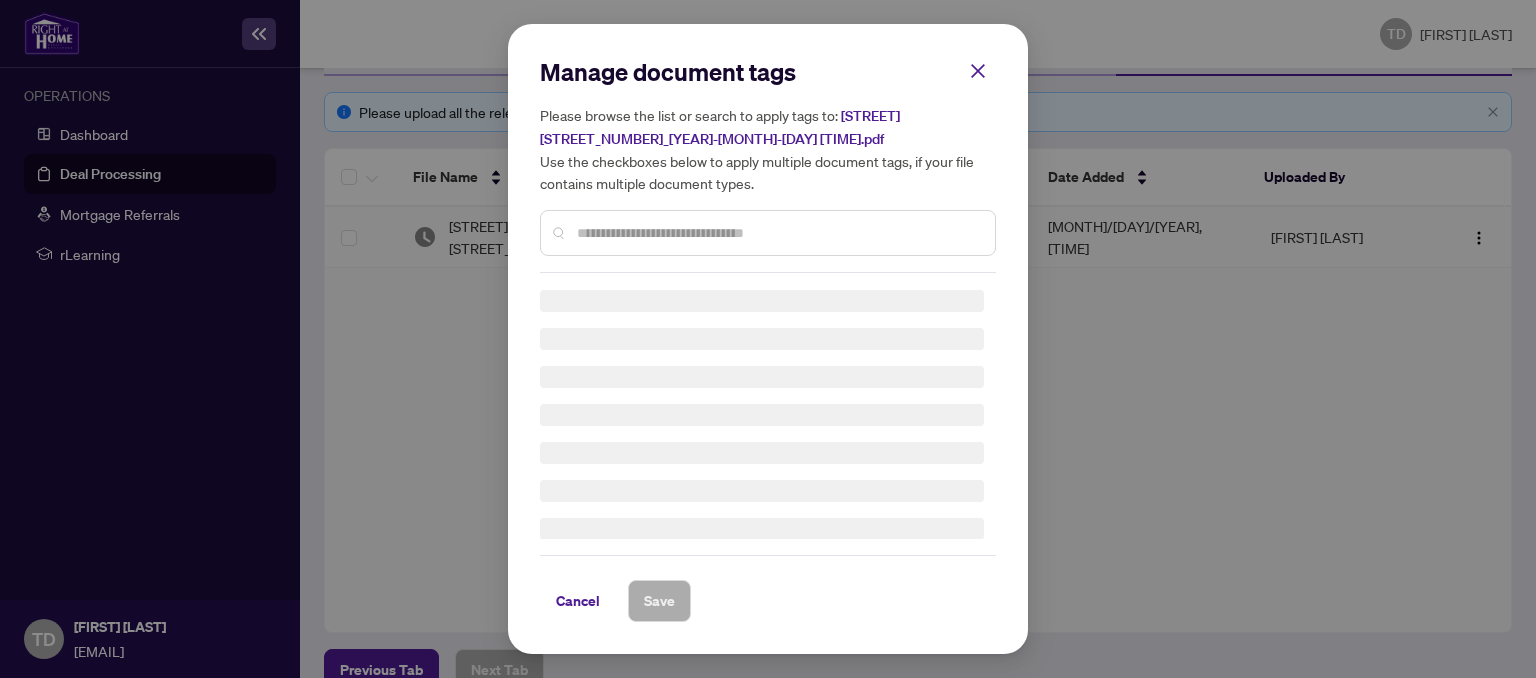 click at bounding box center (778, 233) 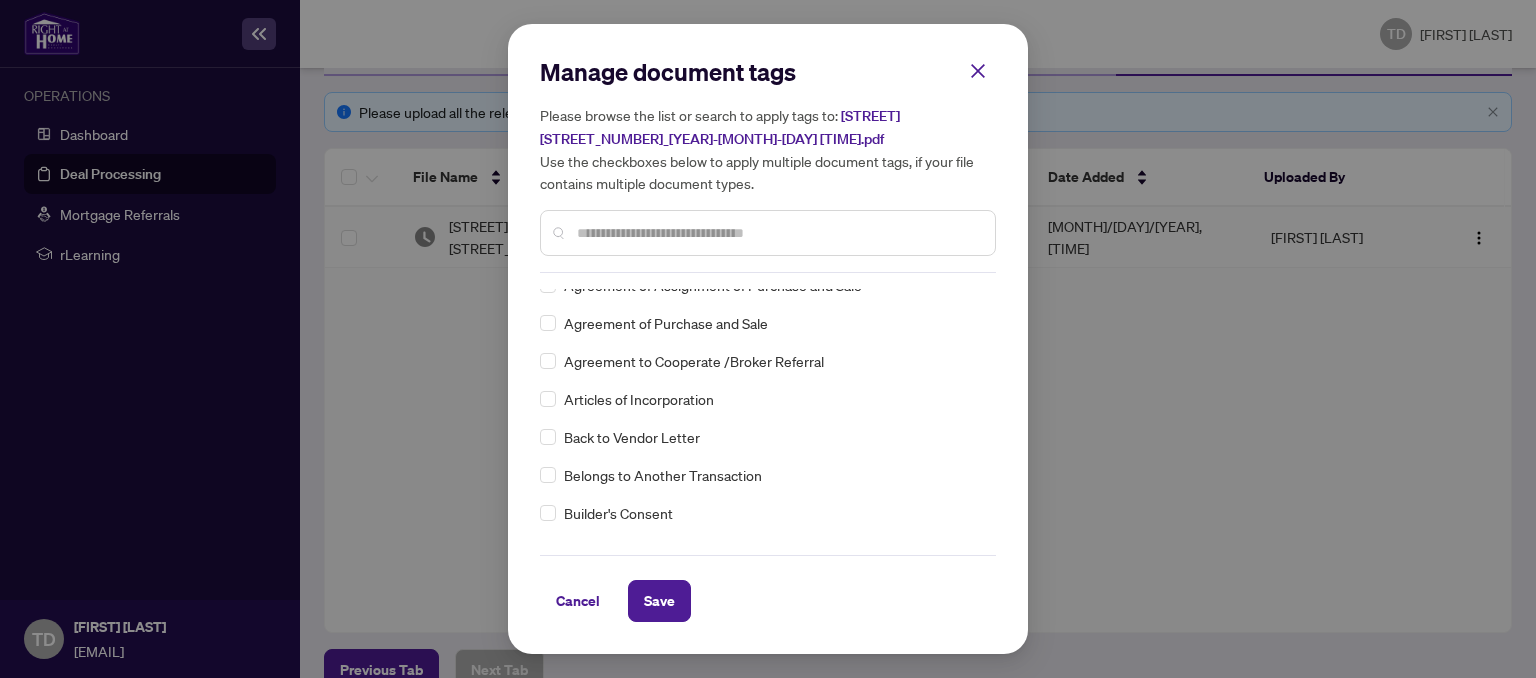scroll, scrollTop: 0, scrollLeft: 0, axis: both 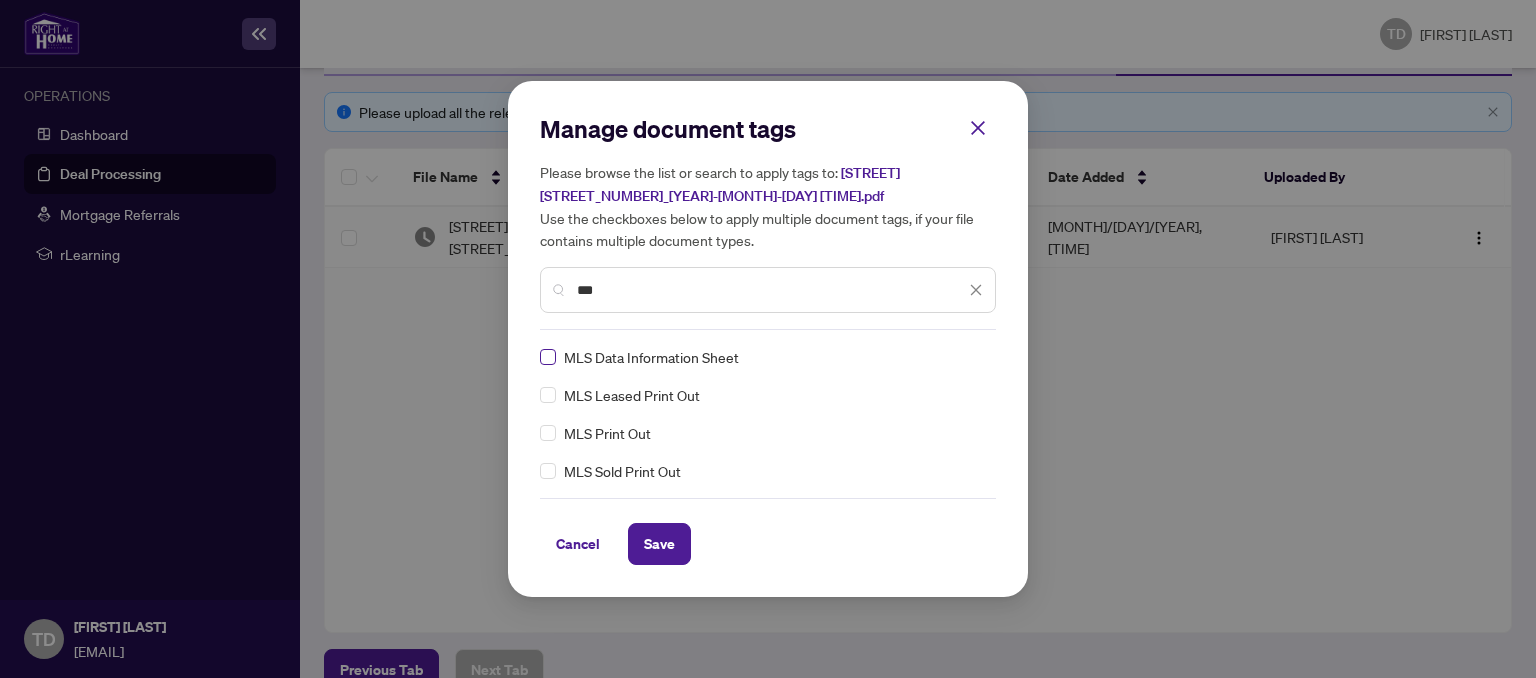 type on "***" 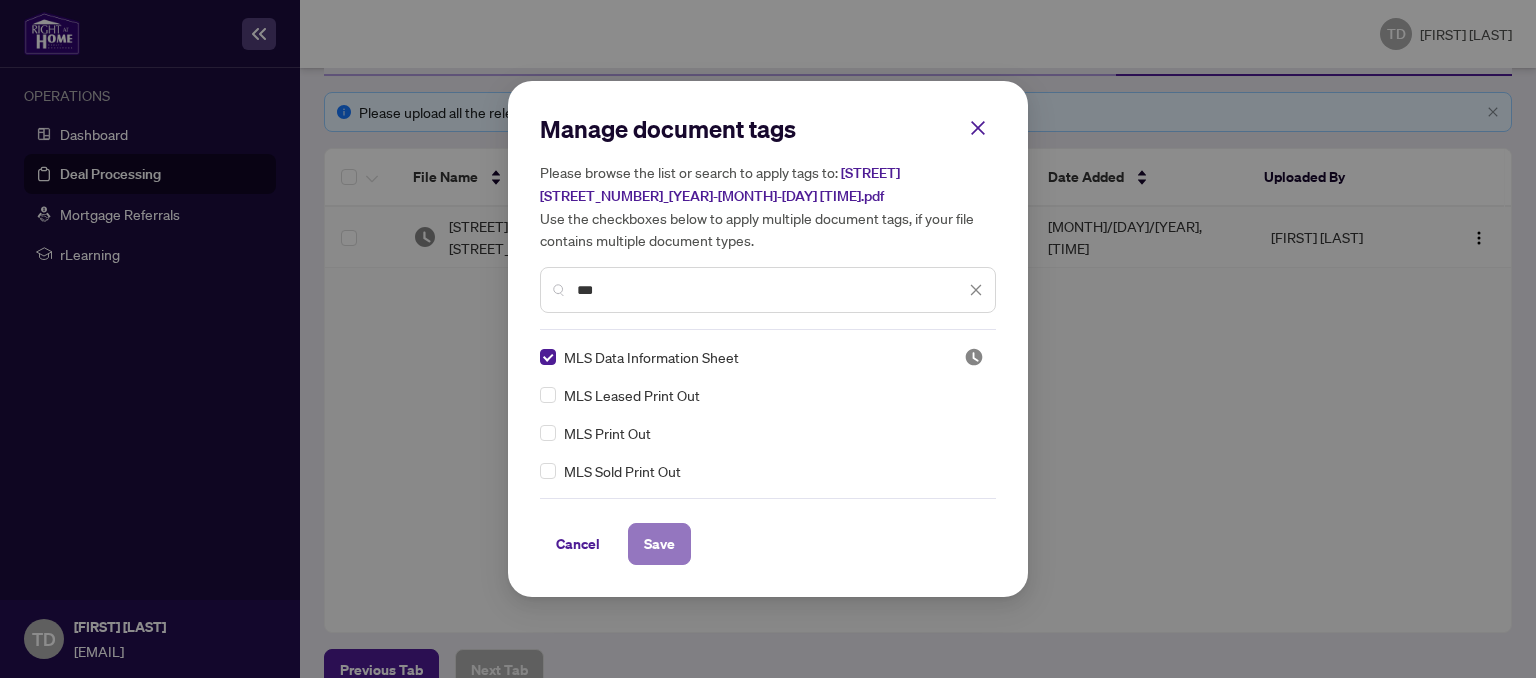 click on "Save" at bounding box center [659, 544] 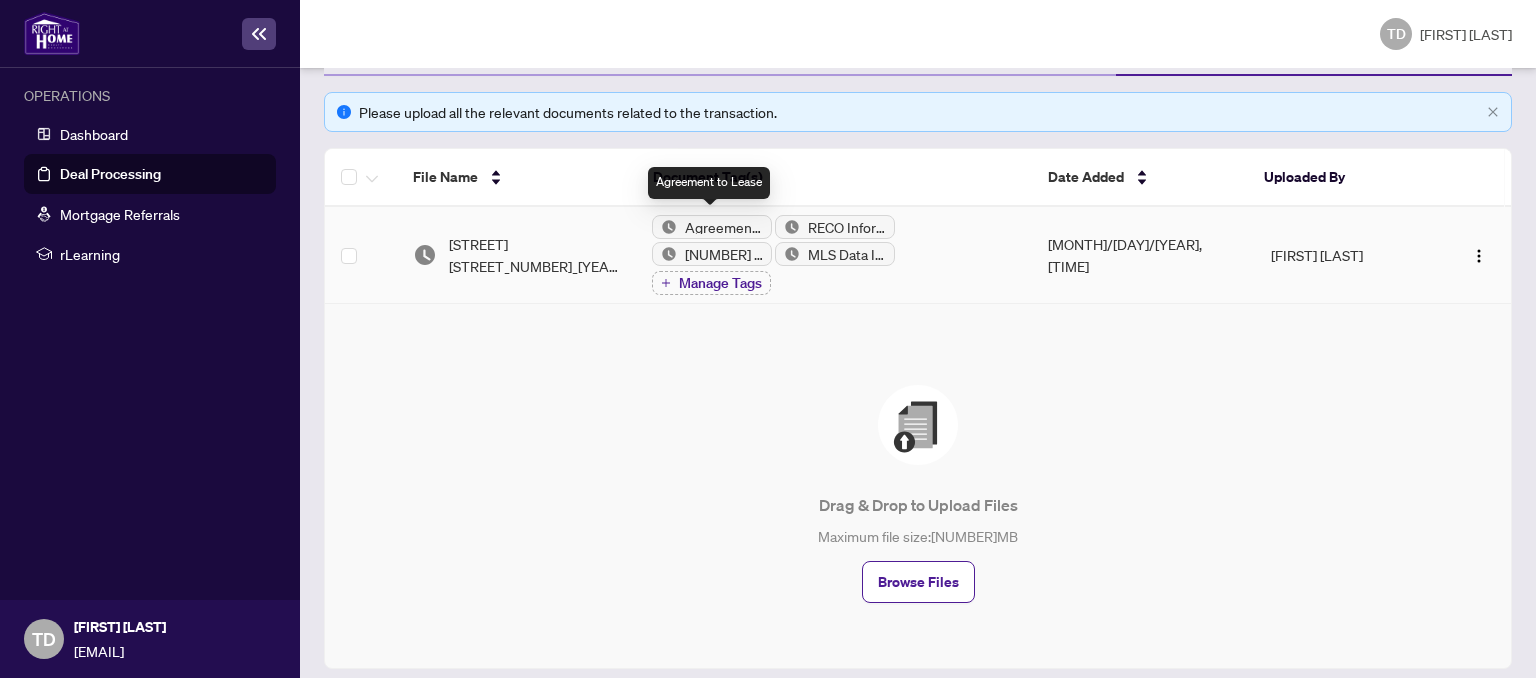 click on "Agreement to Lease" at bounding box center (724, 227) 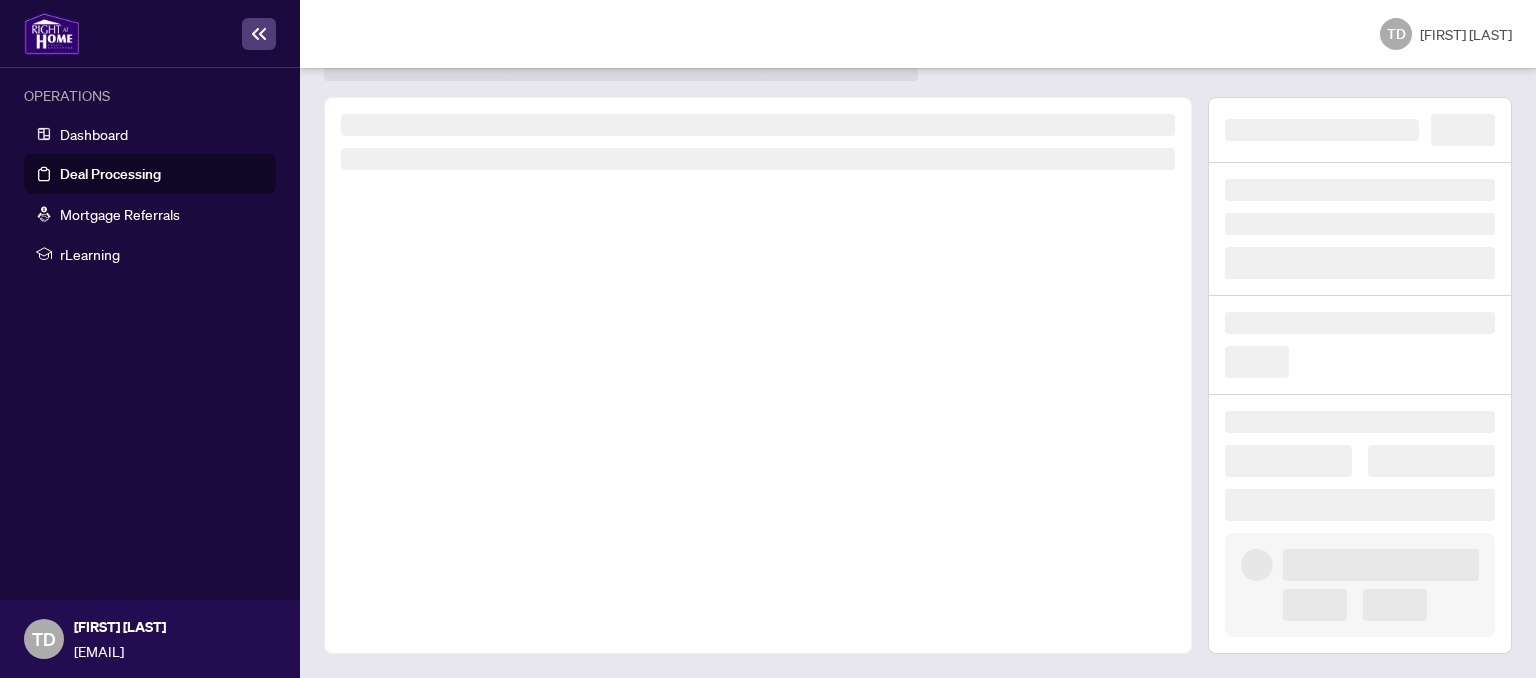 scroll, scrollTop: 70, scrollLeft: 0, axis: vertical 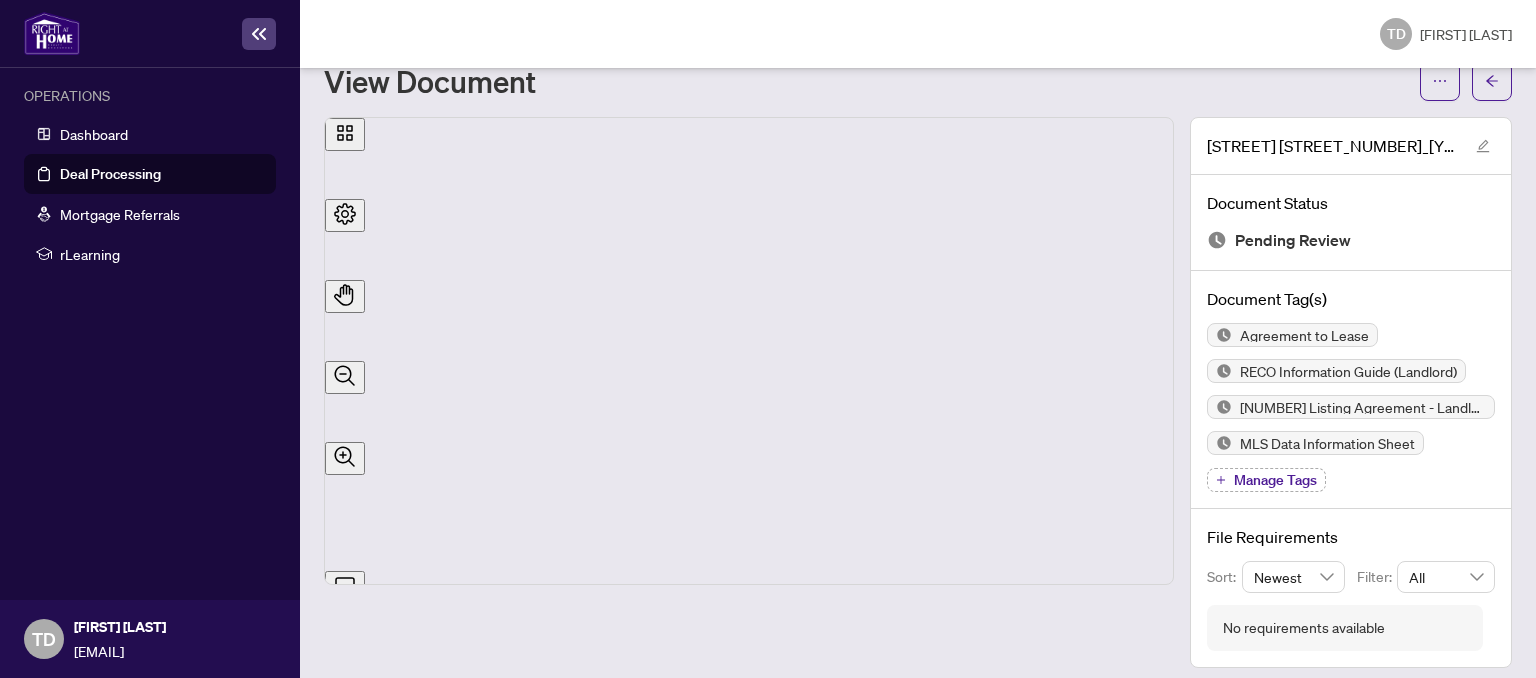 click at bounding box center (259, 34) 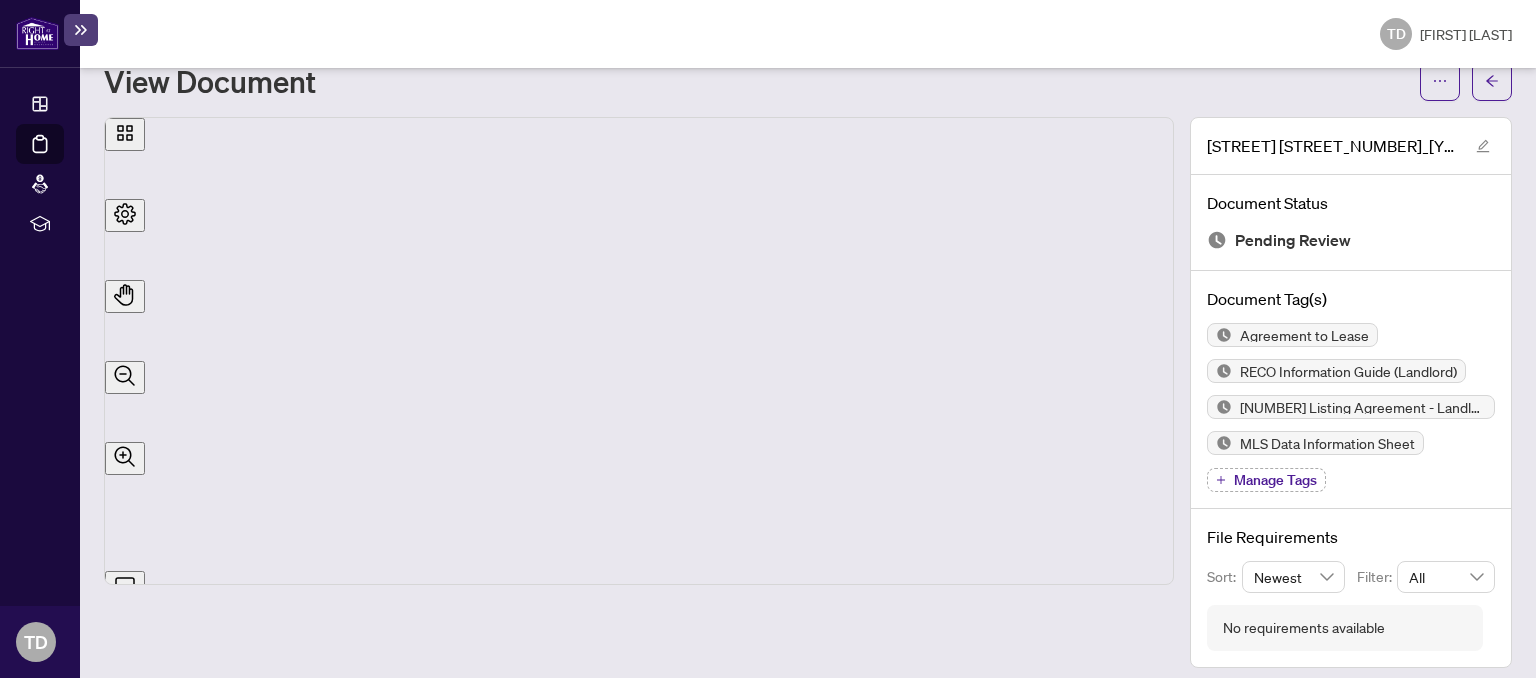 click at bounding box center (81, 30) 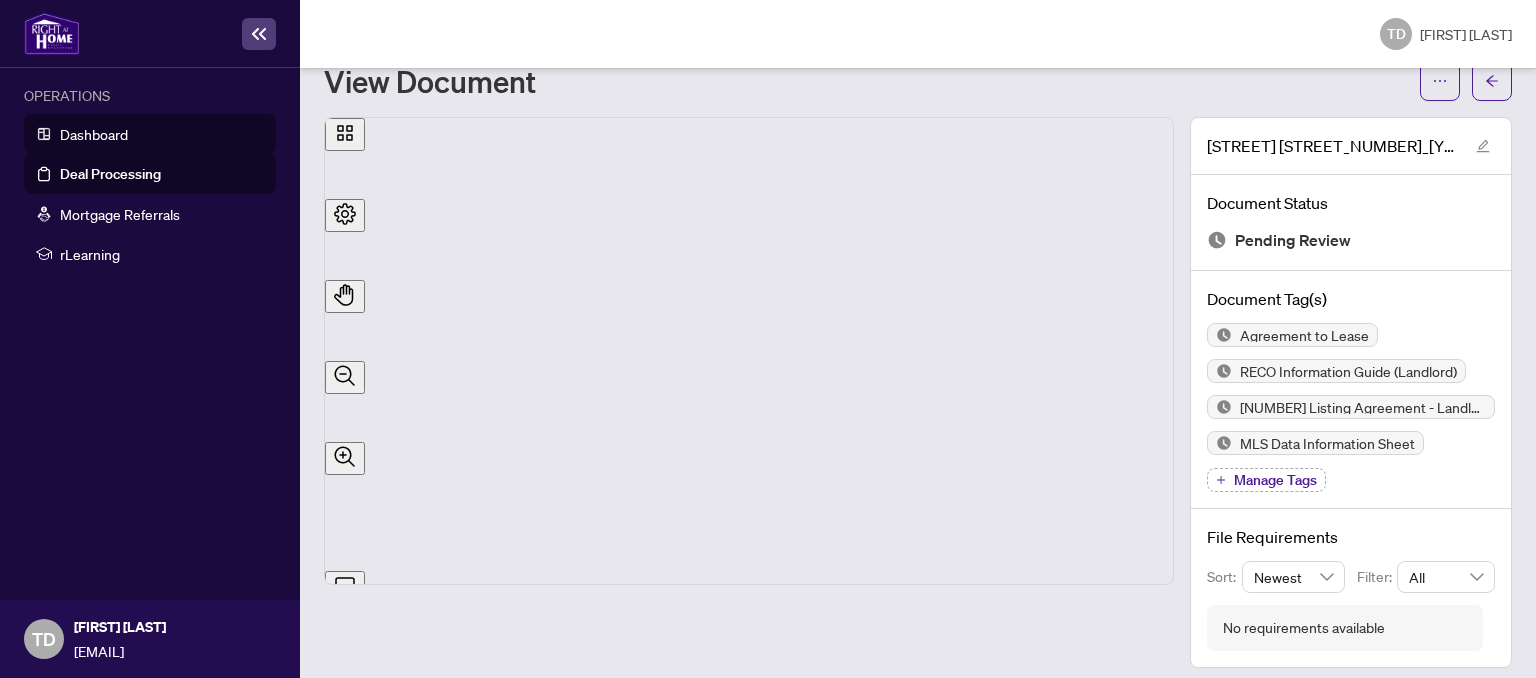 click on "Dashboard" at bounding box center [94, 134] 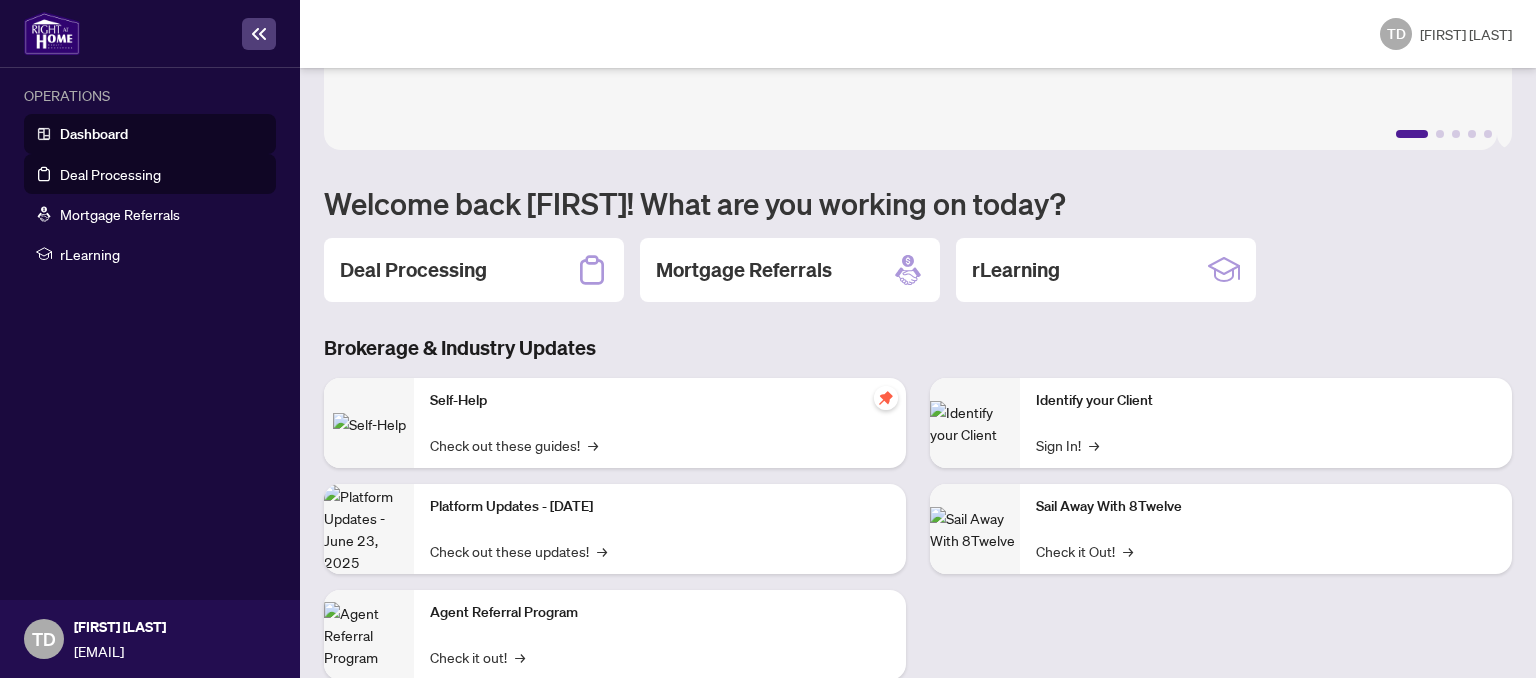 click on "Deal Processing" at bounding box center (110, 174) 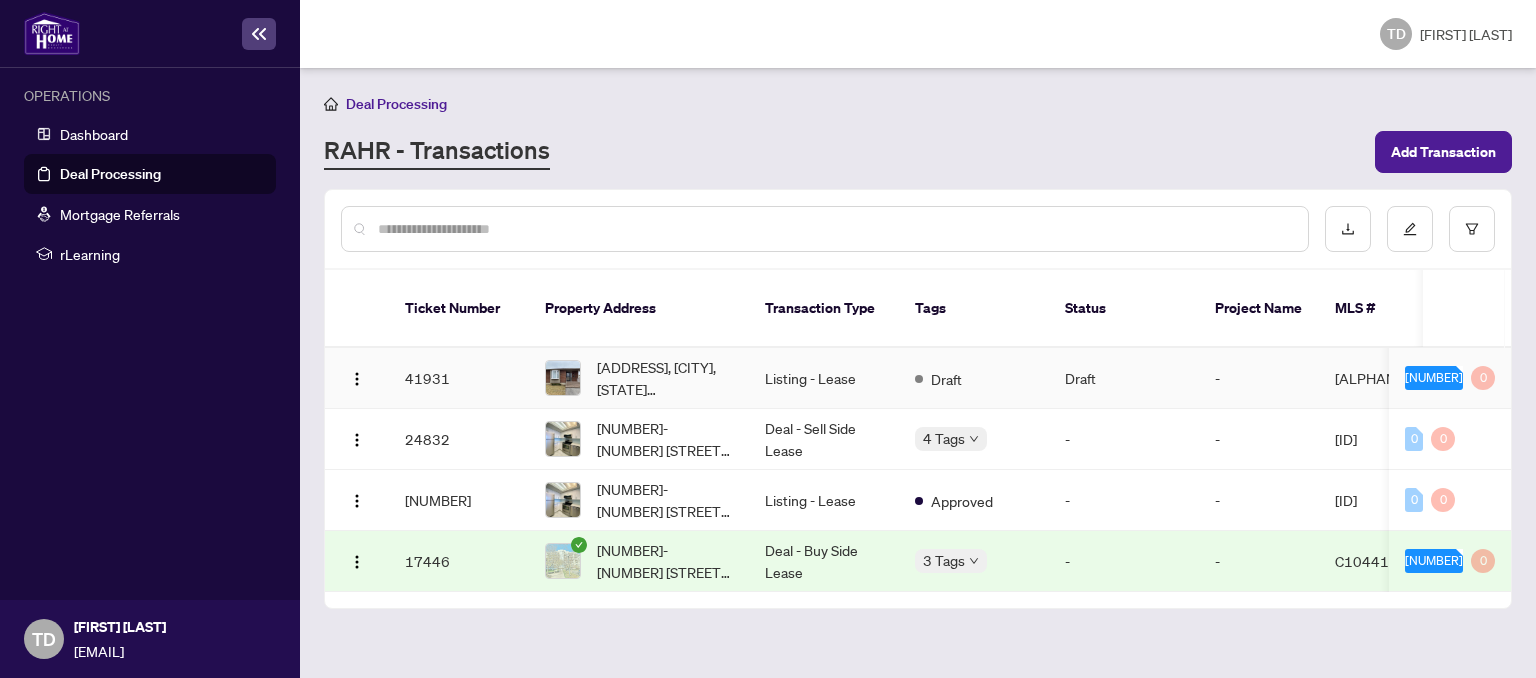 click on "Listing - Lease" at bounding box center [824, 378] 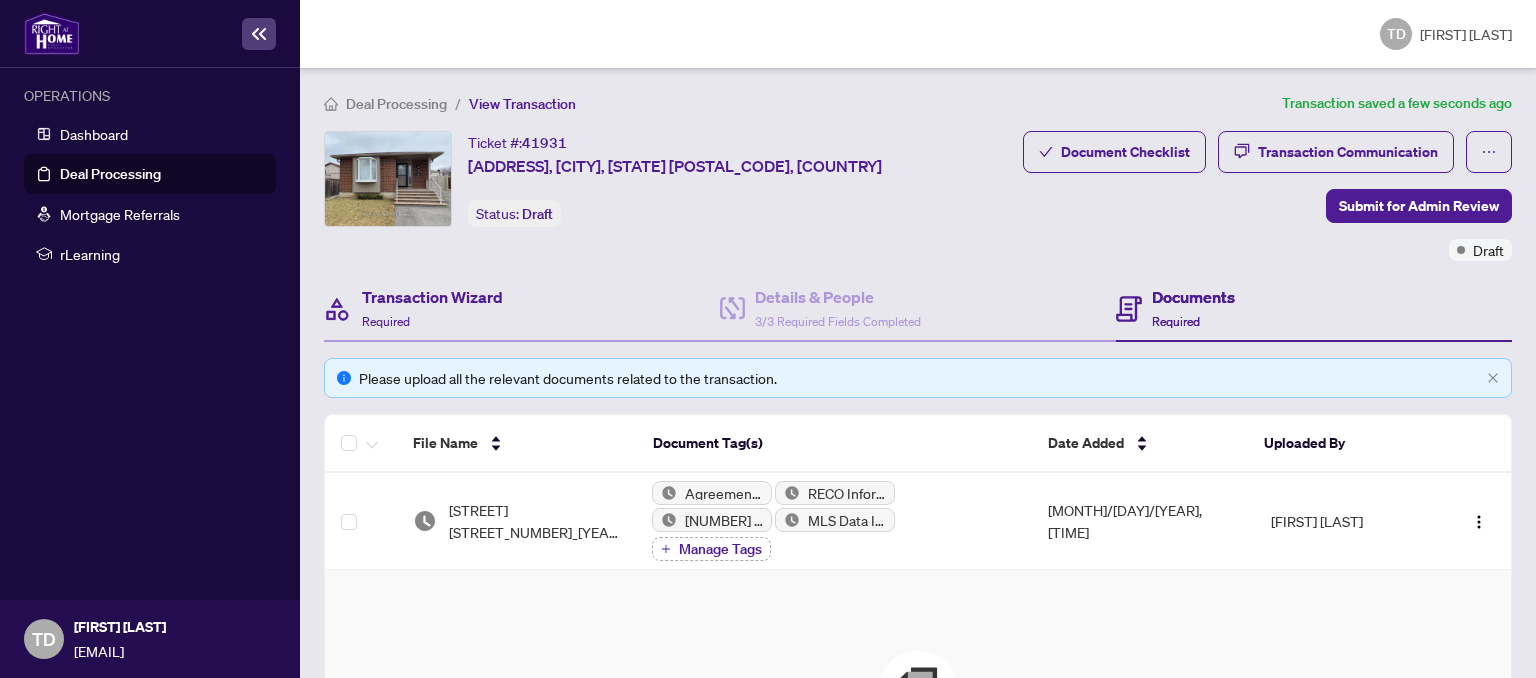 click on "Transaction Wizard Required" at bounding box center (522, 309) 